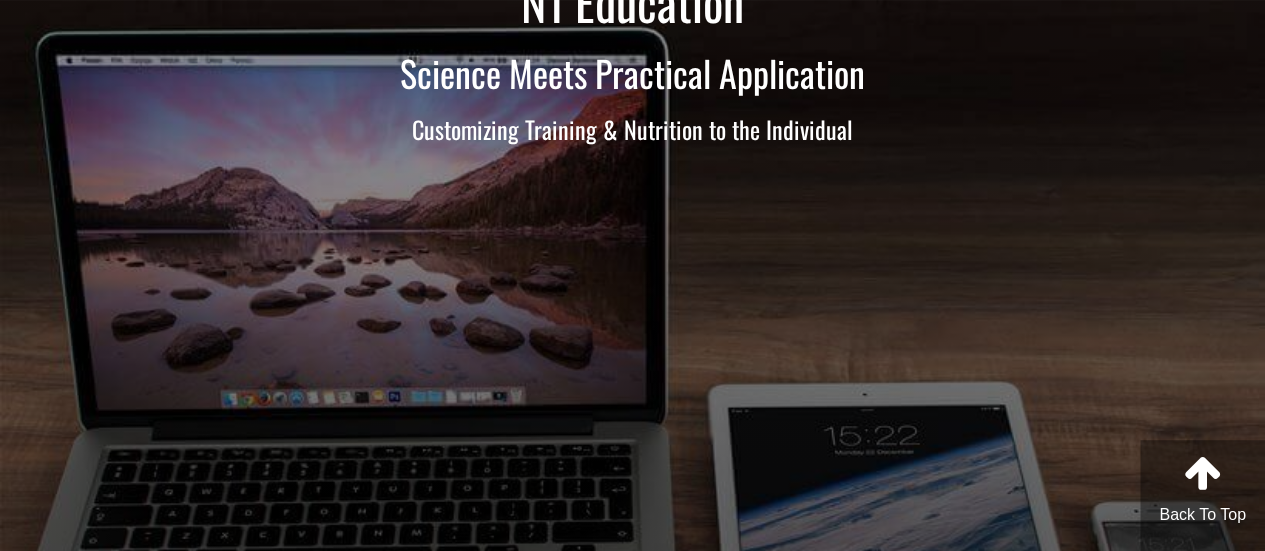 scroll, scrollTop: 0, scrollLeft: 0, axis: both 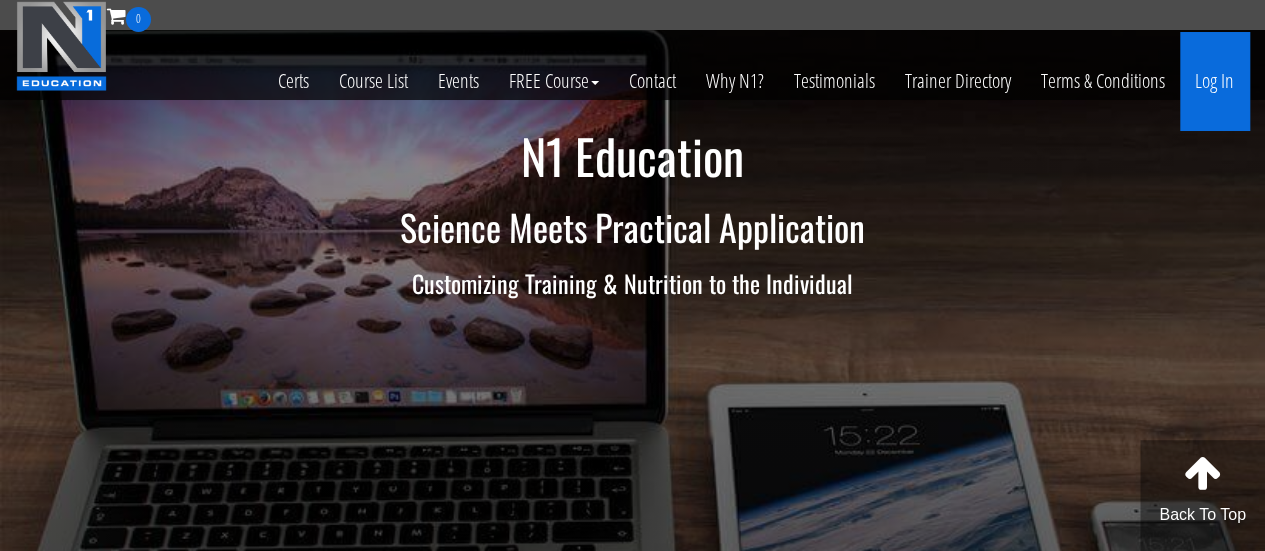 click on "Log In" at bounding box center (1214, 81) 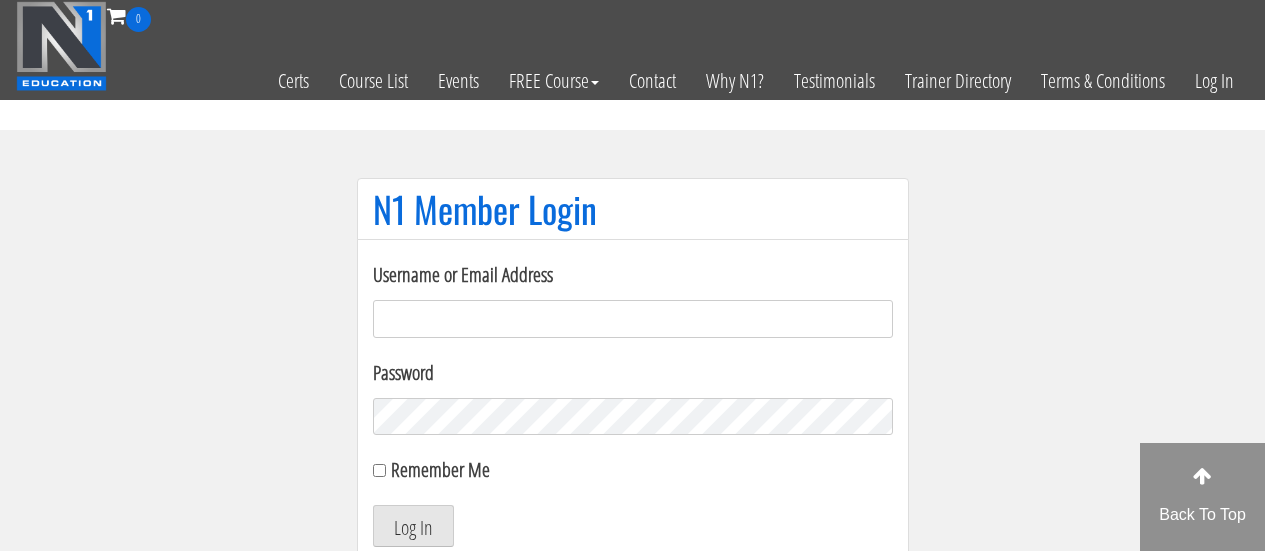 scroll, scrollTop: 0, scrollLeft: 0, axis: both 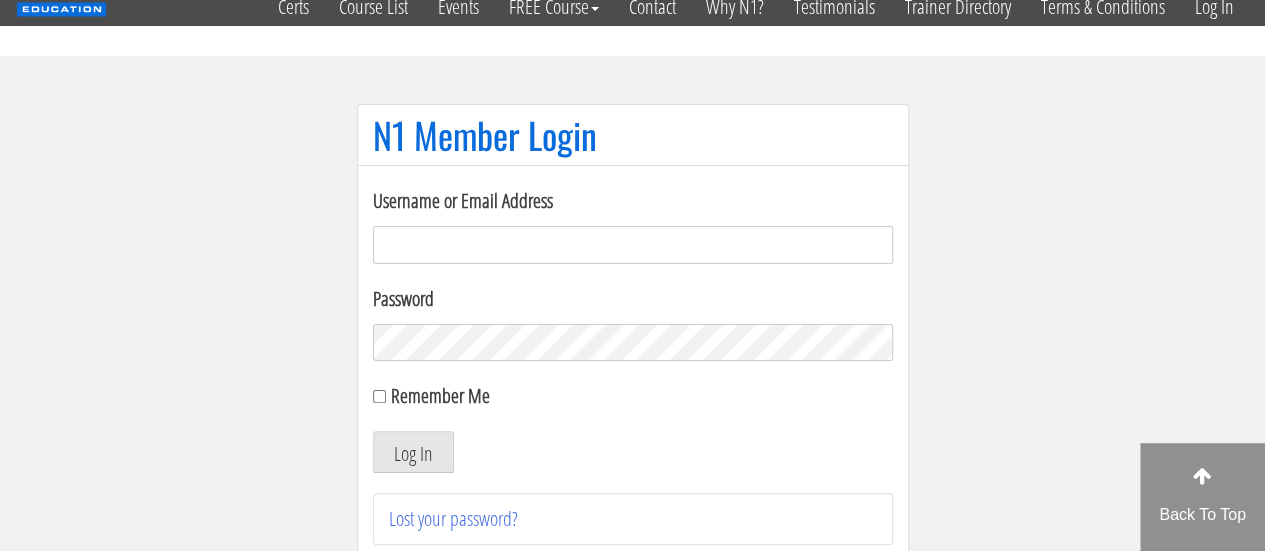type on "[EMAIL_ADDRESS][DOMAIN_NAME]" 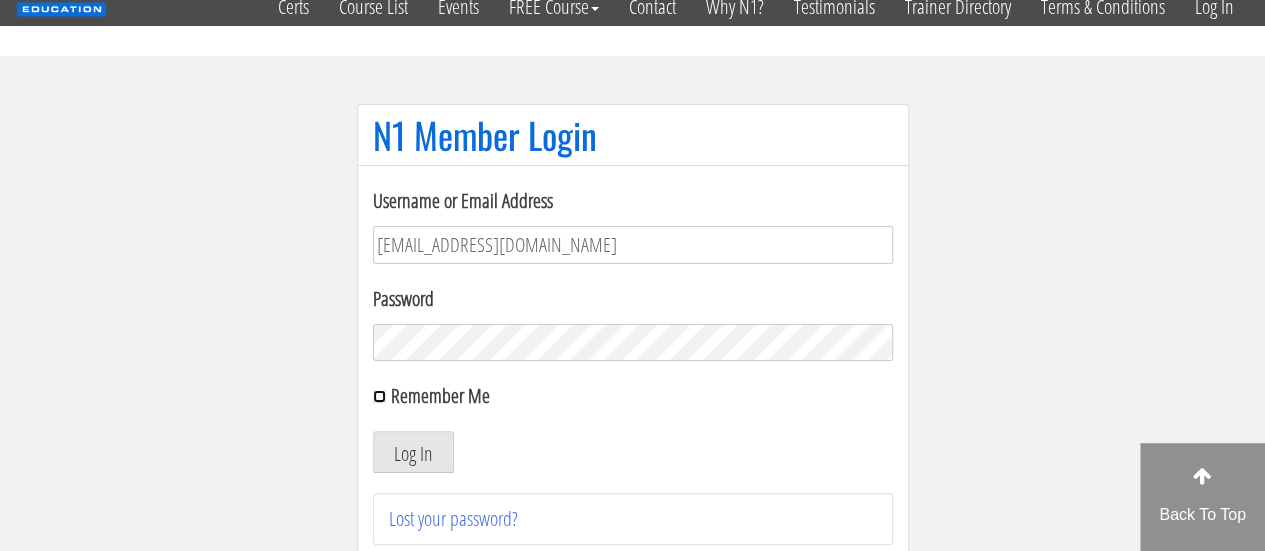 click on "Remember Me" at bounding box center [379, 396] 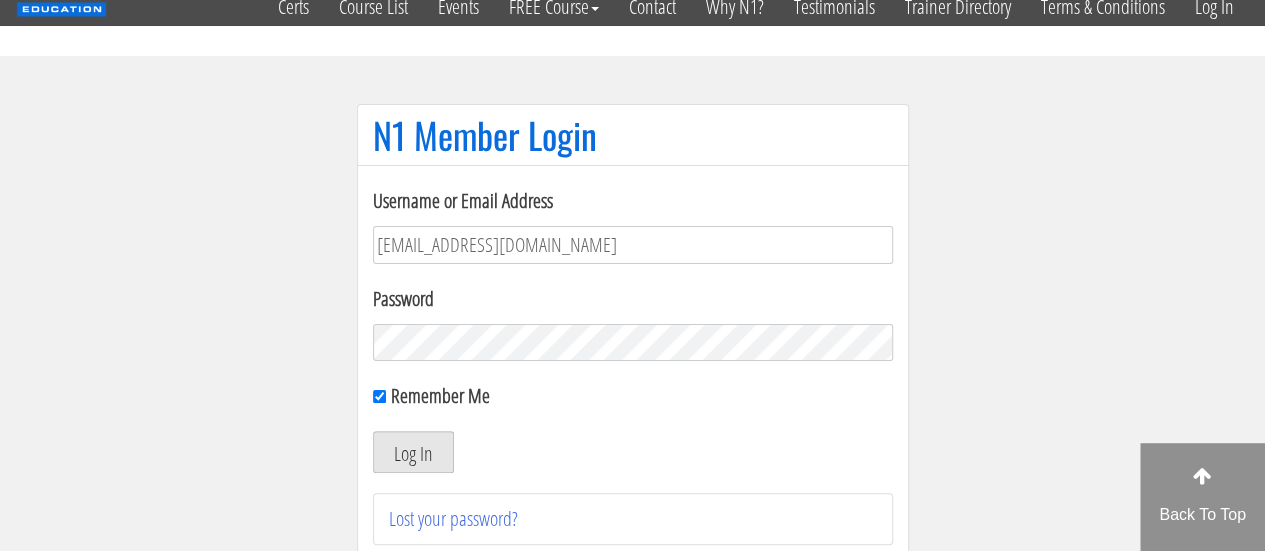 click on "Log In" at bounding box center (413, 452) 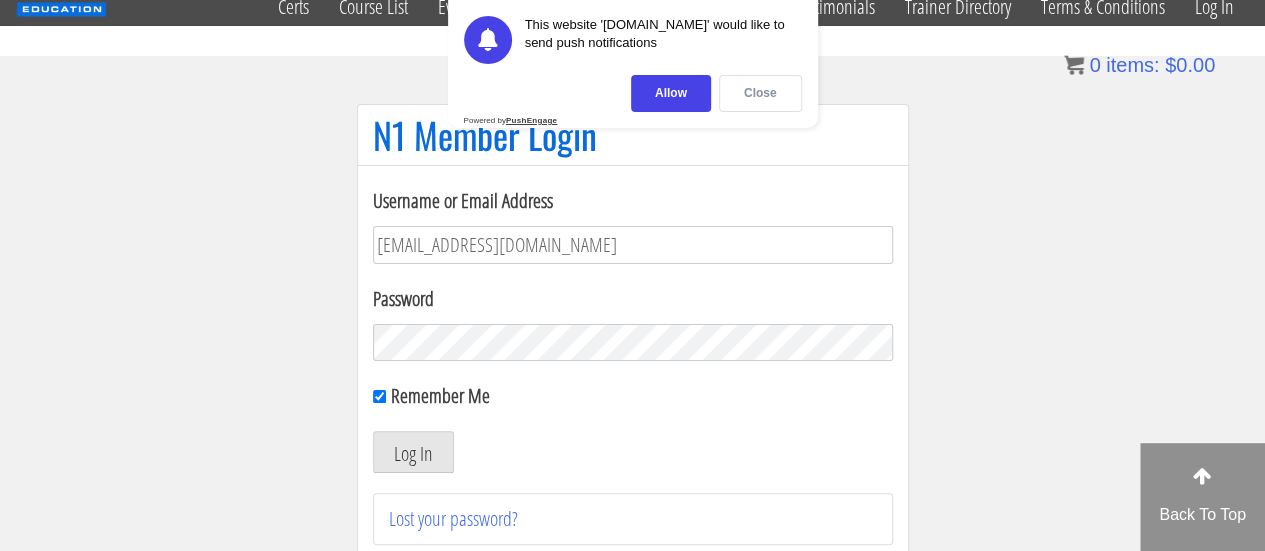 click on "Close" at bounding box center [760, 93] 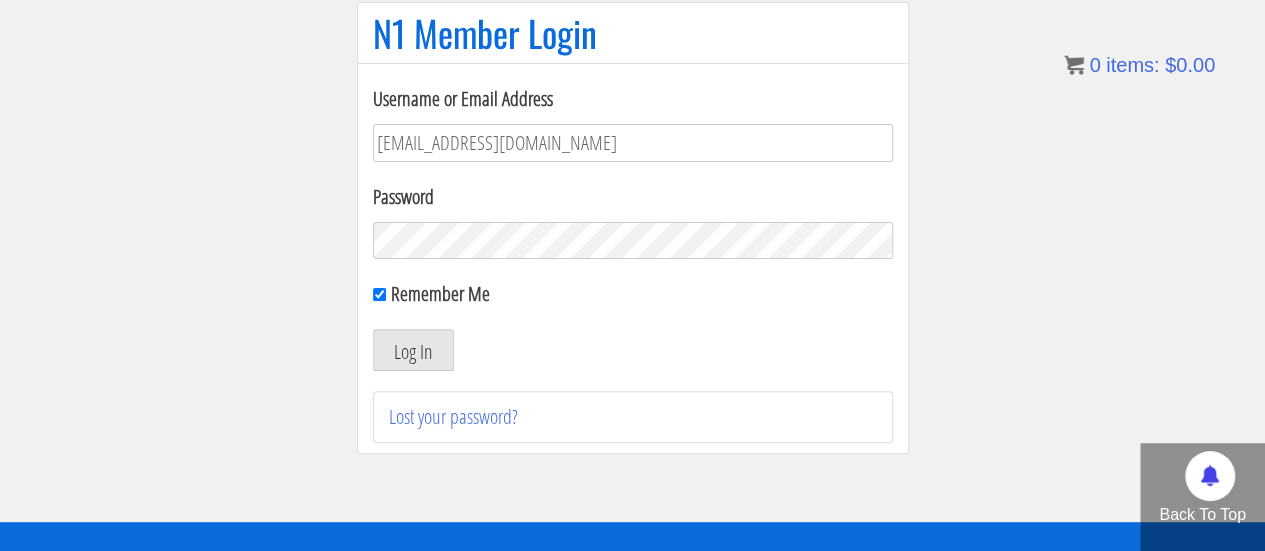 scroll, scrollTop: 168, scrollLeft: 0, axis: vertical 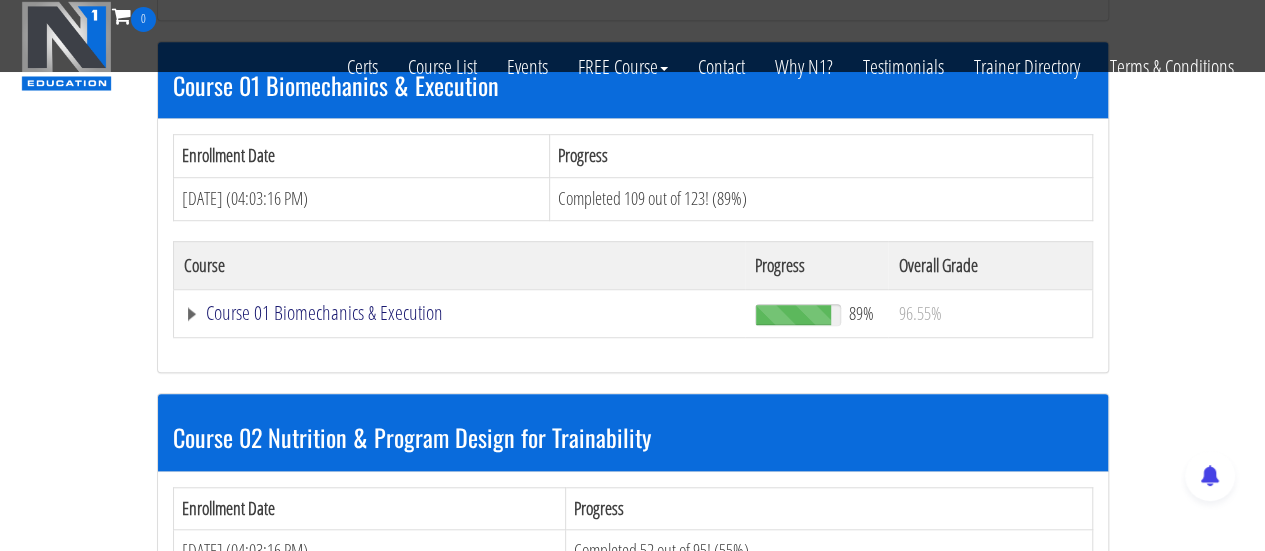 click on "Course 01 Biomechanics & Execution" at bounding box center [401, -39] 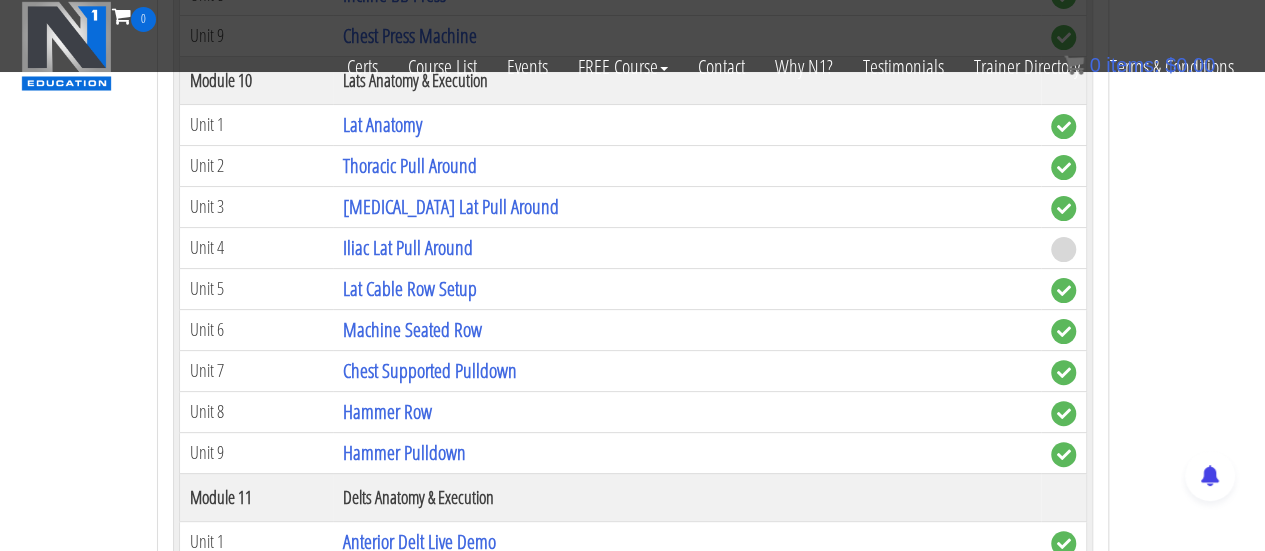 scroll, scrollTop: 3905, scrollLeft: 0, axis: vertical 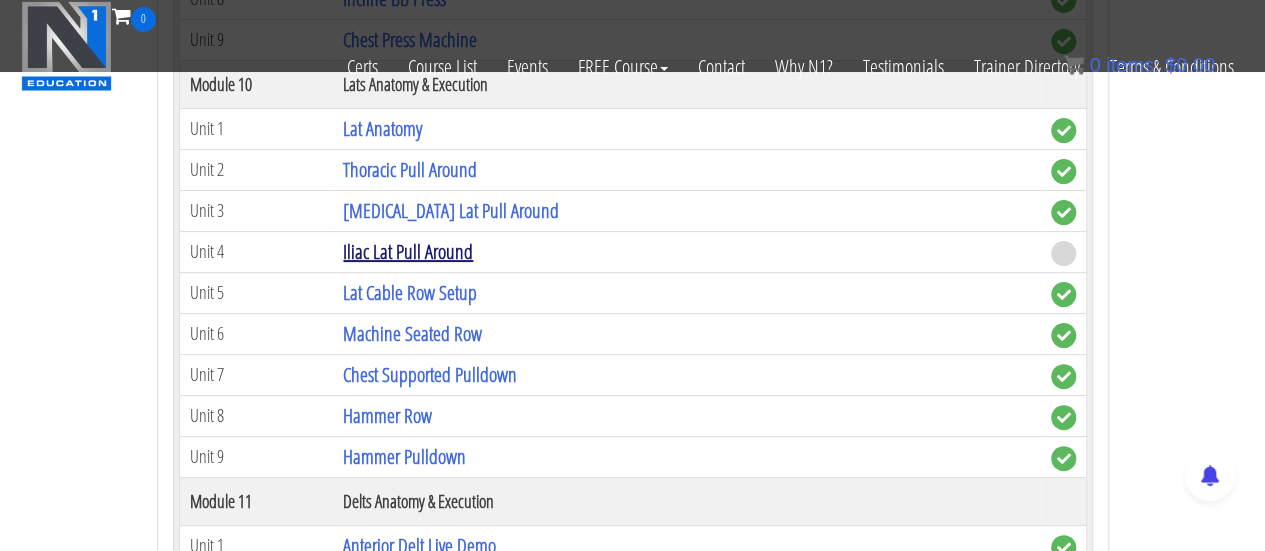 click on "Iliac Lat Pull Around" at bounding box center [408, 251] 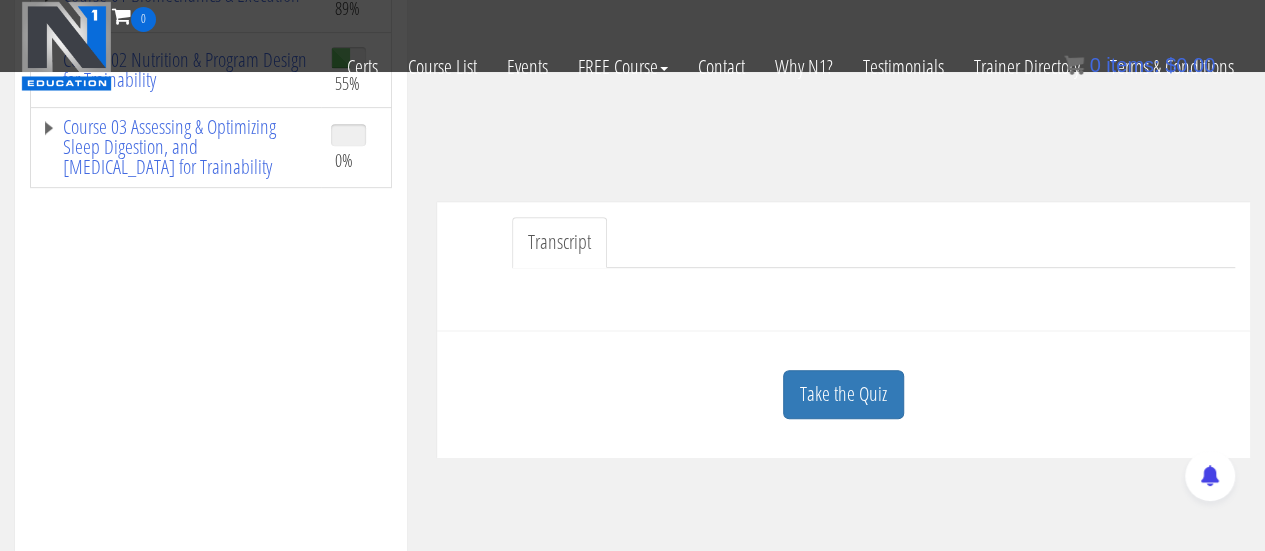 scroll, scrollTop: 394, scrollLeft: 0, axis: vertical 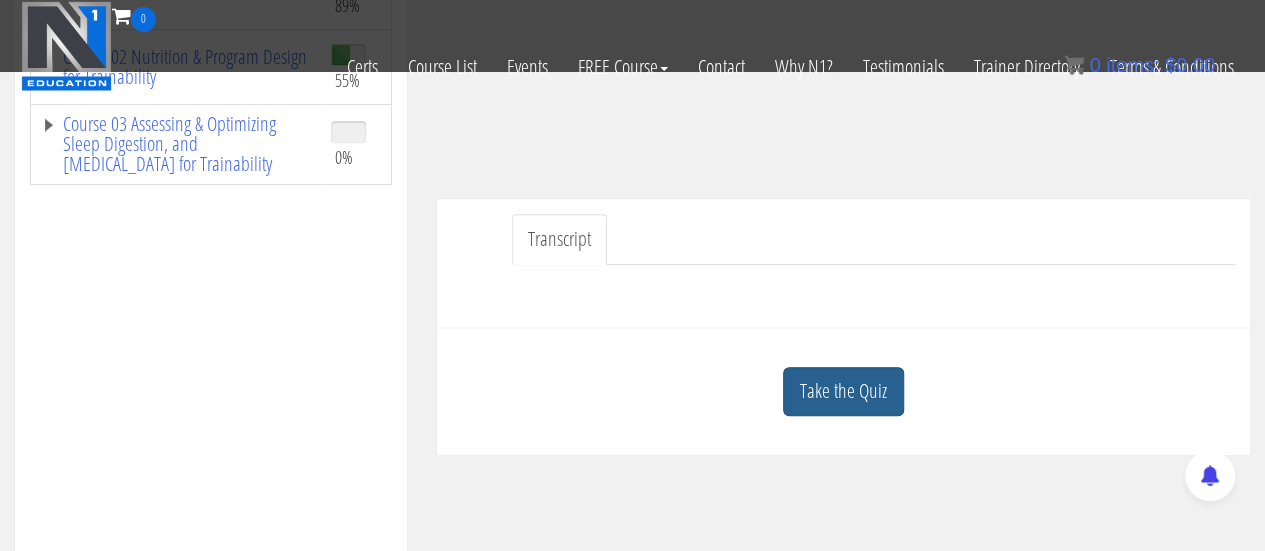 click on "Take the Quiz" at bounding box center (843, 391) 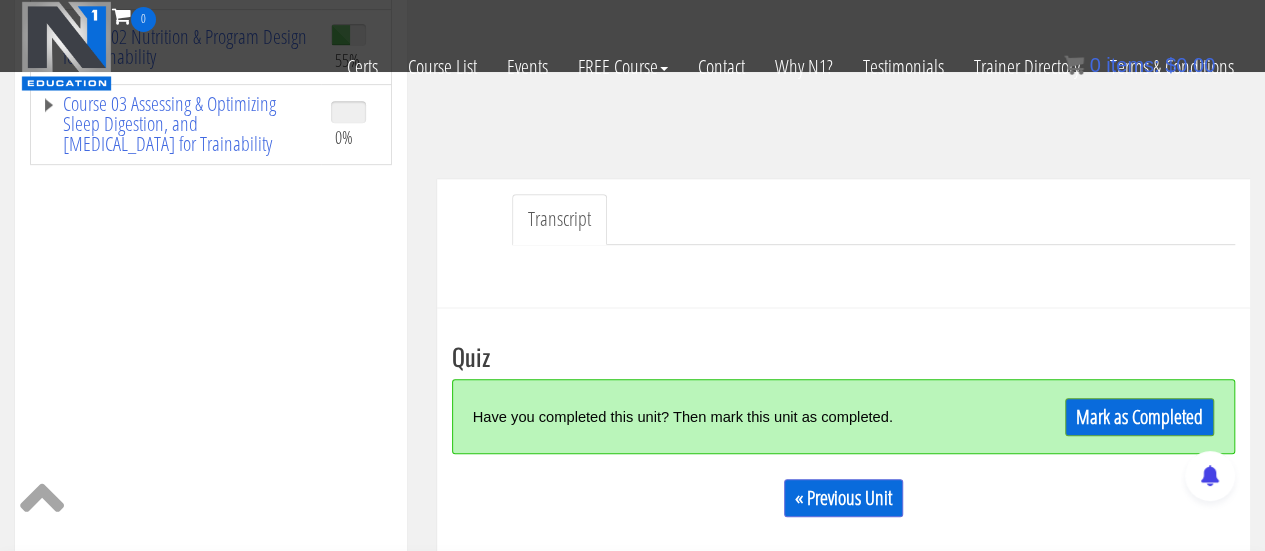 scroll, scrollTop: 415, scrollLeft: 0, axis: vertical 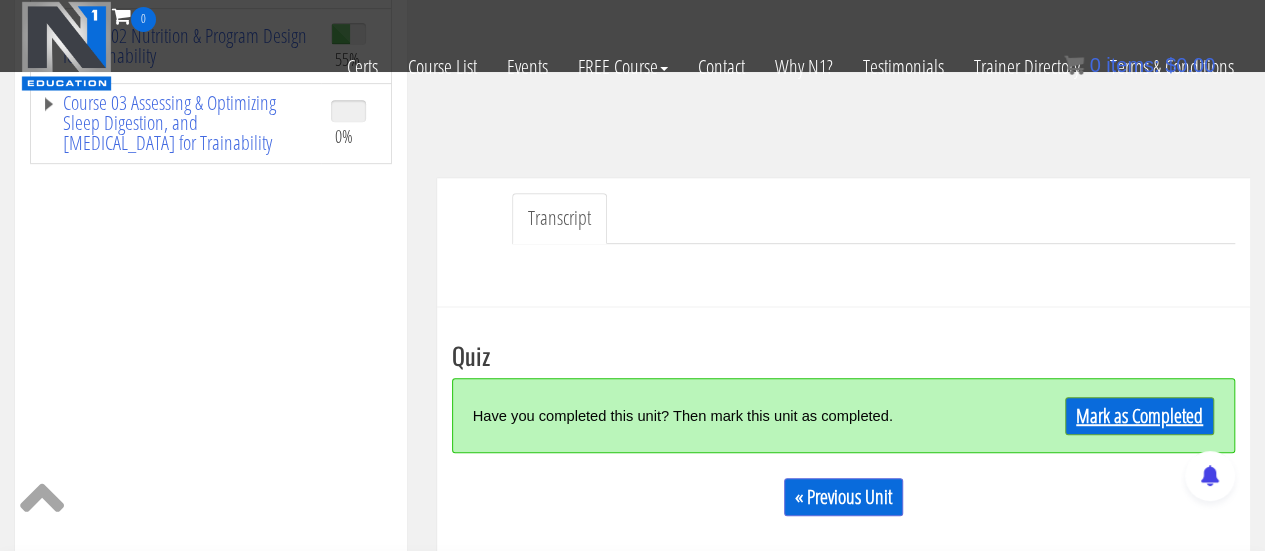 click on "Mark as Completed" at bounding box center (1139, 416) 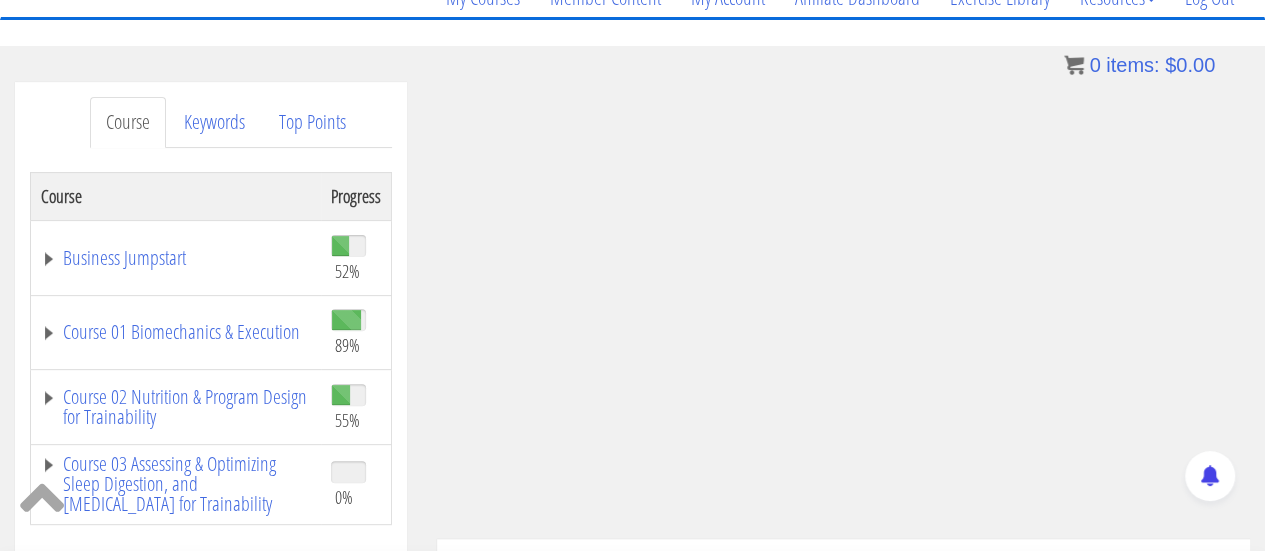 scroll, scrollTop: 237, scrollLeft: 0, axis: vertical 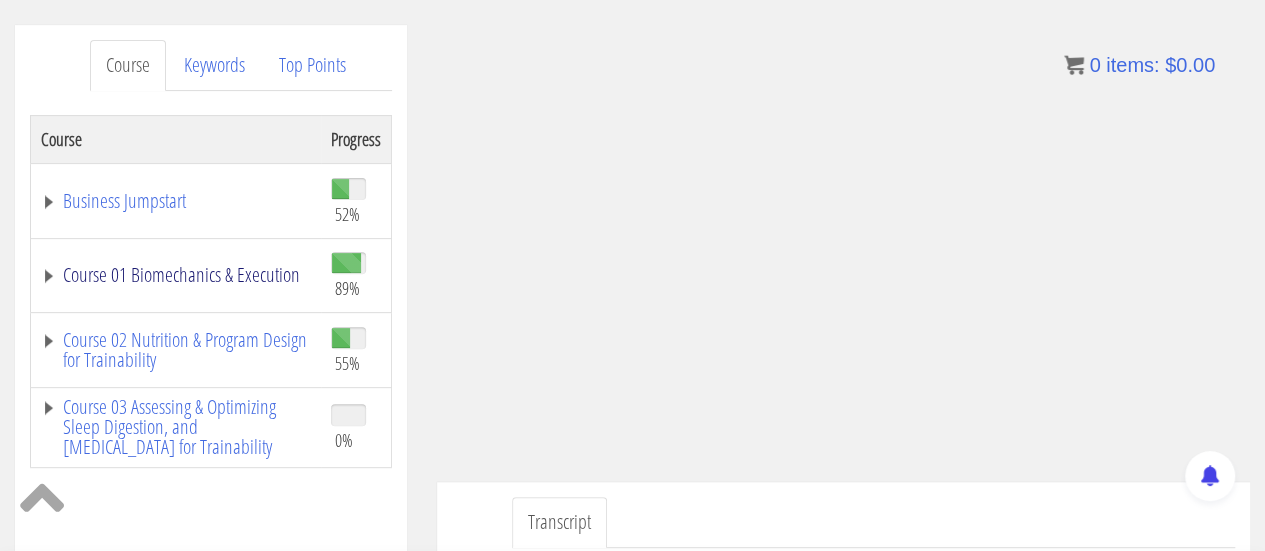 click on "Course 01 Biomechanics & Execution" at bounding box center (176, 275) 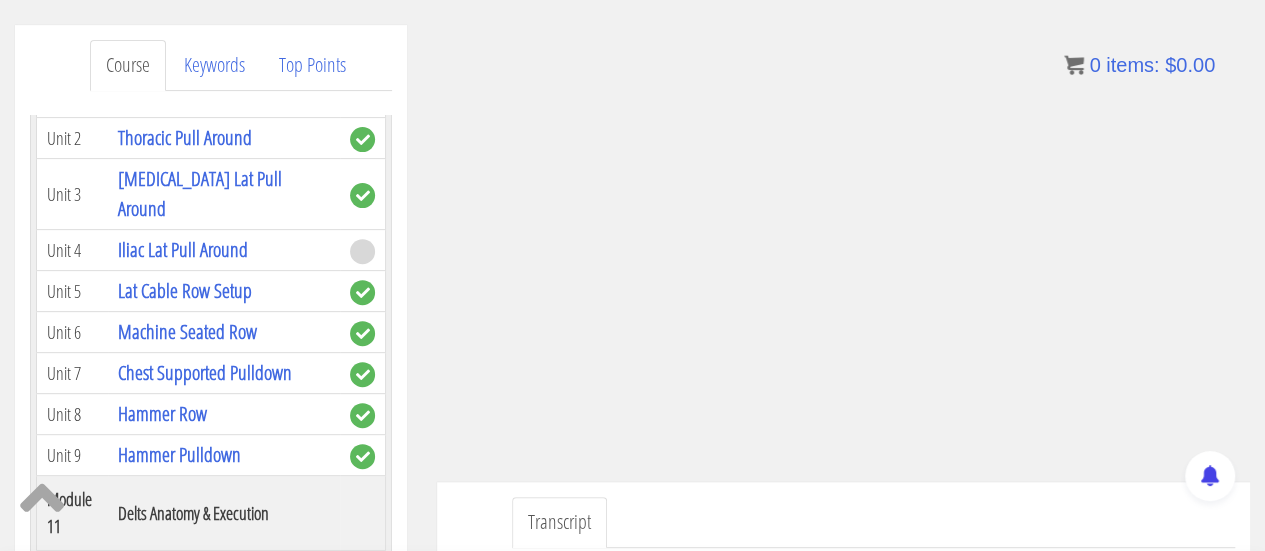 scroll, scrollTop: 4356, scrollLeft: 0, axis: vertical 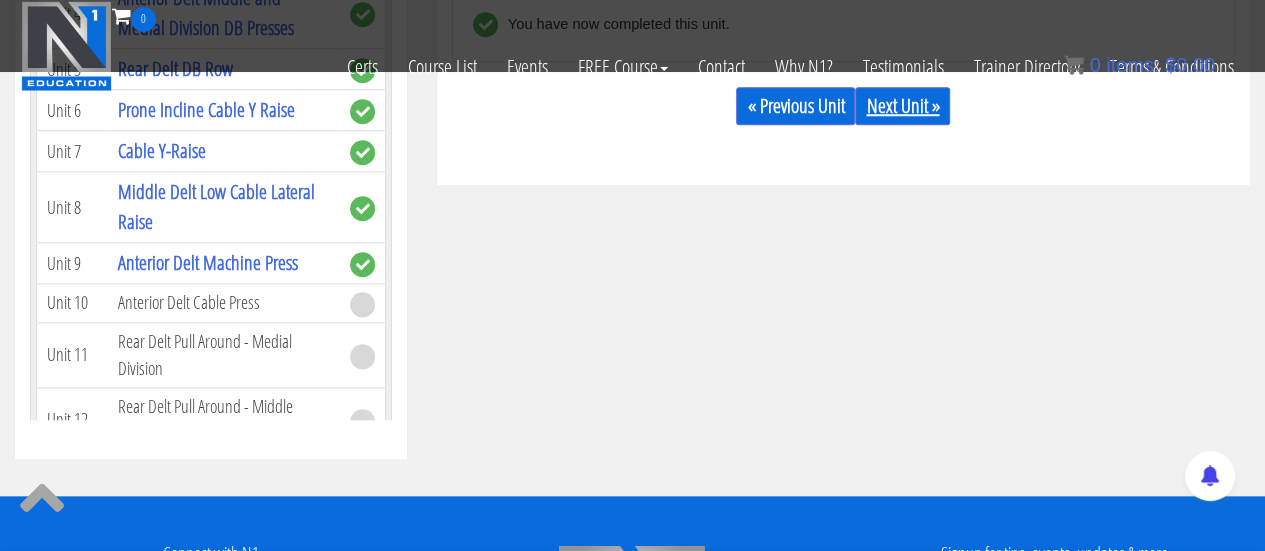click on "Next Unit »" at bounding box center (902, 106) 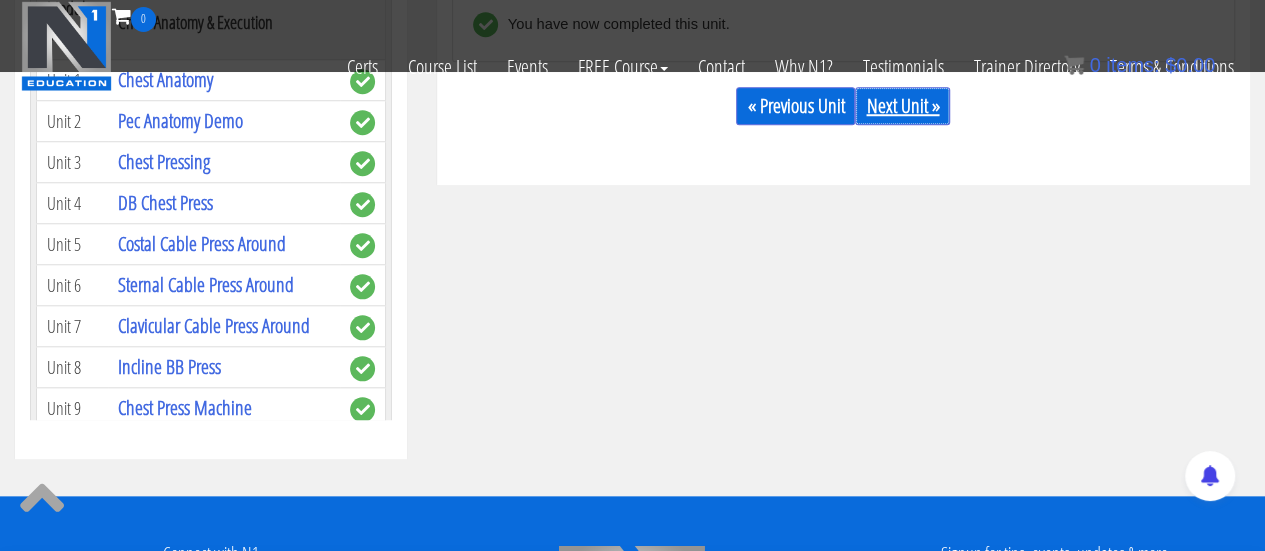 scroll, scrollTop: 3093, scrollLeft: 0, axis: vertical 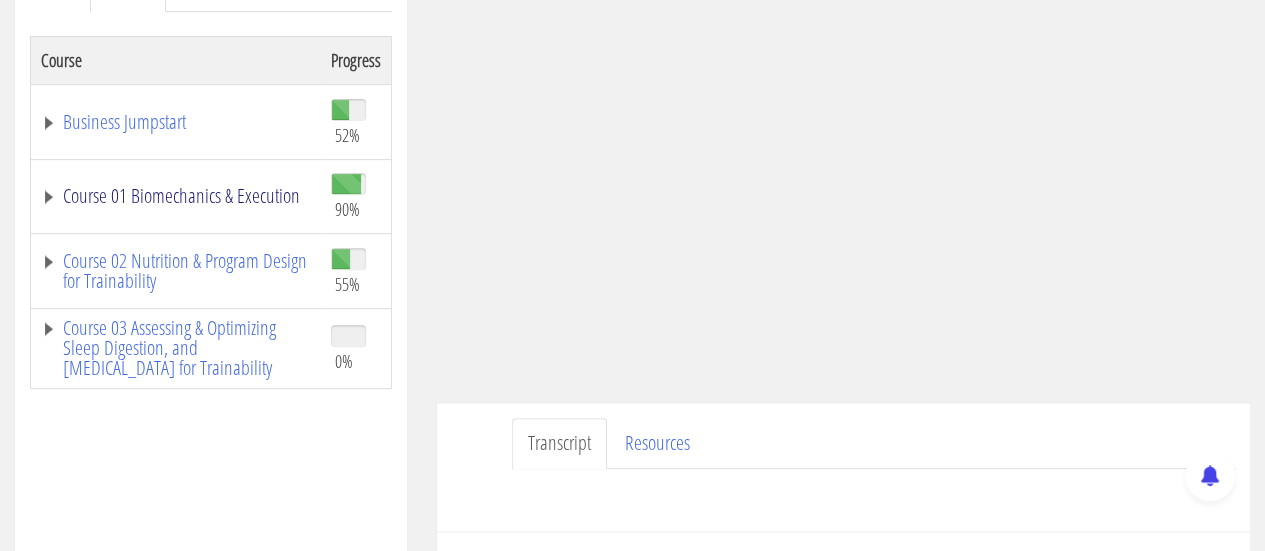 click on "Course 01 Biomechanics & Execution" at bounding box center (176, 196) 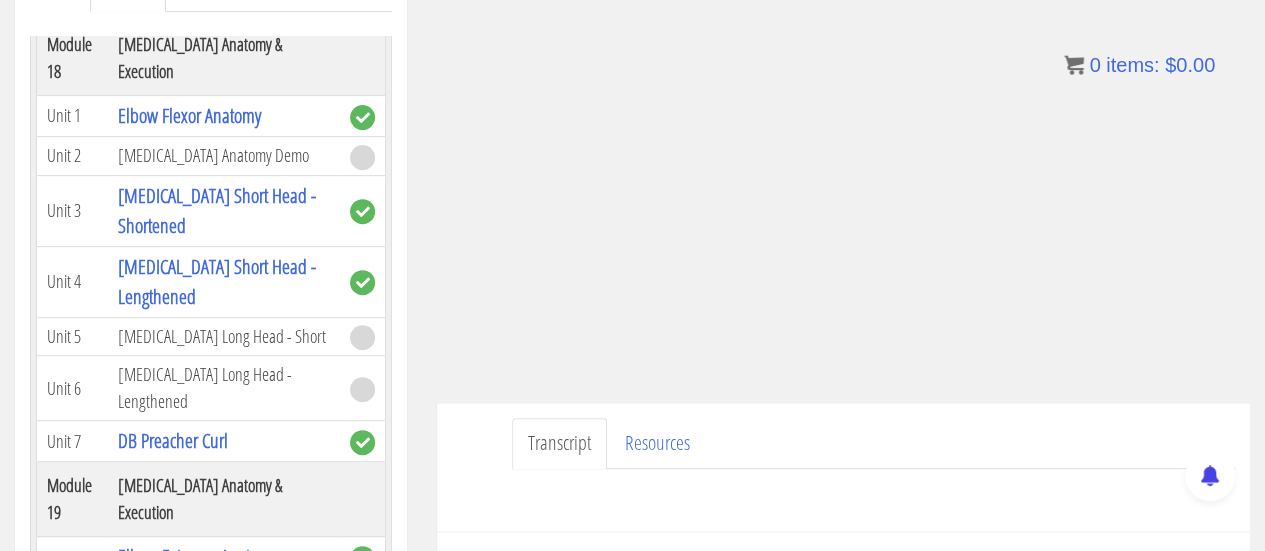 scroll, scrollTop: 6919, scrollLeft: 0, axis: vertical 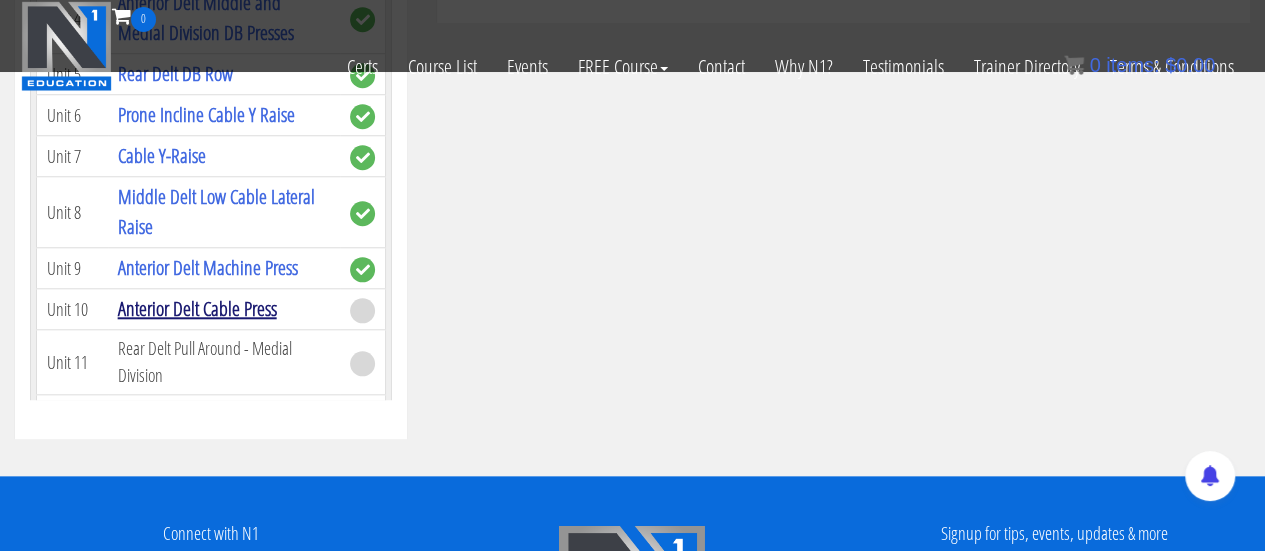 click on "Anterior Delt Cable Press" at bounding box center (197, 308) 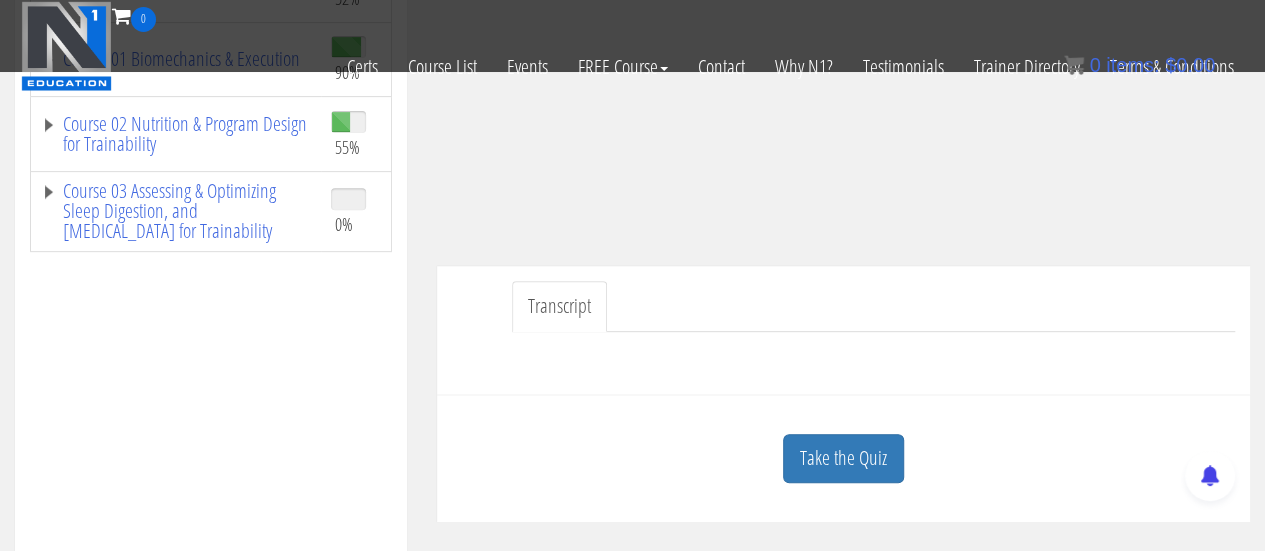 scroll, scrollTop: 476, scrollLeft: 0, axis: vertical 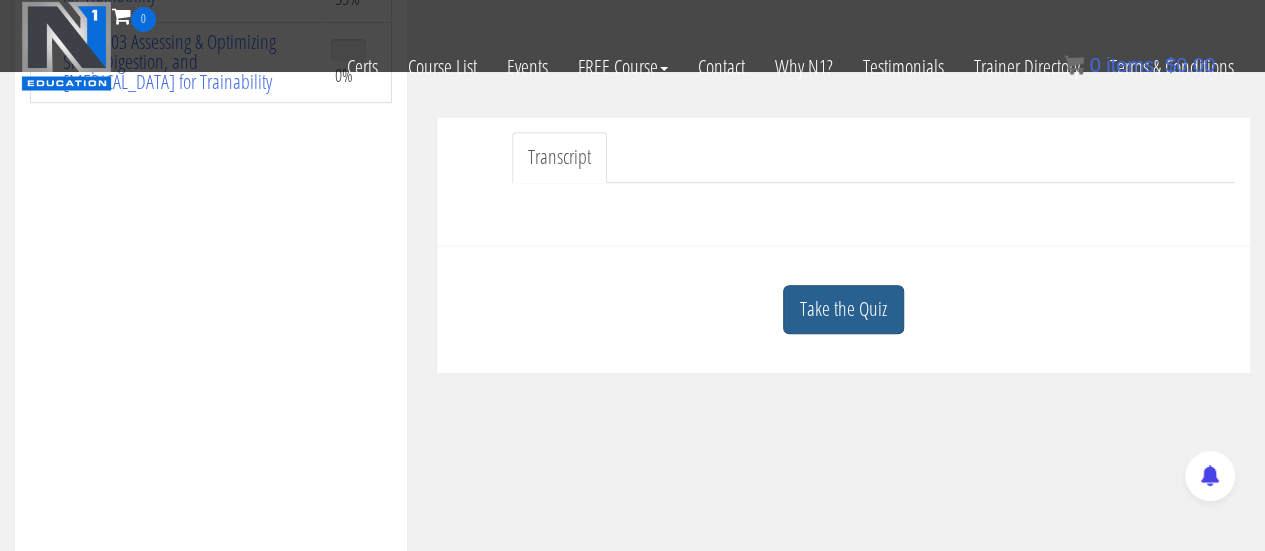 click on "Take the Quiz" at bounding box center [843, 309] 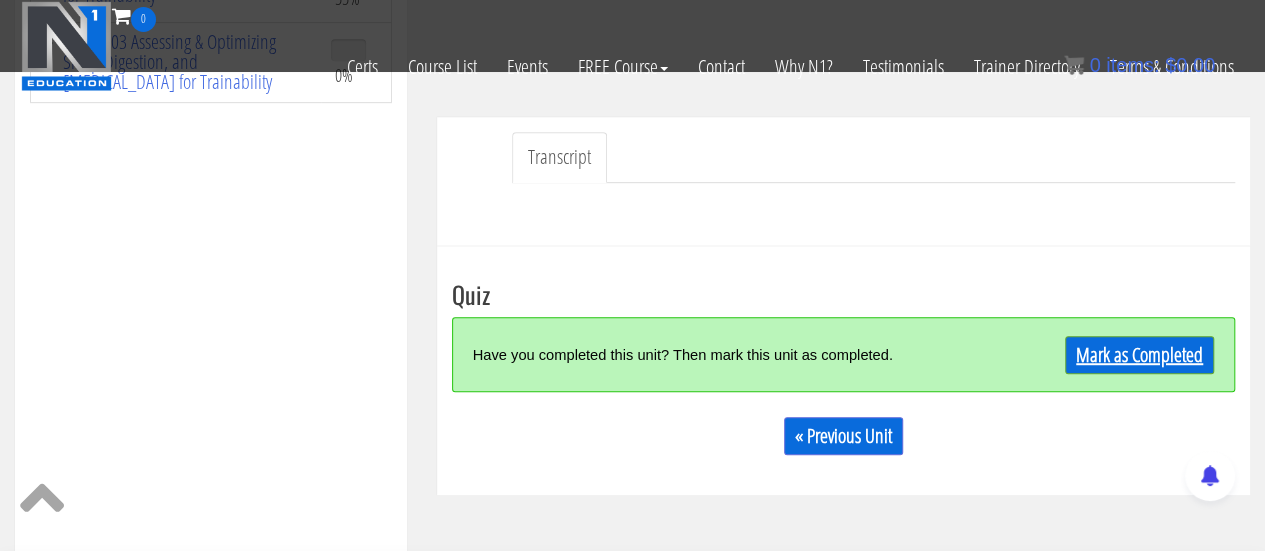click on "Mark as Completed" at bounding box center (1139, 355) 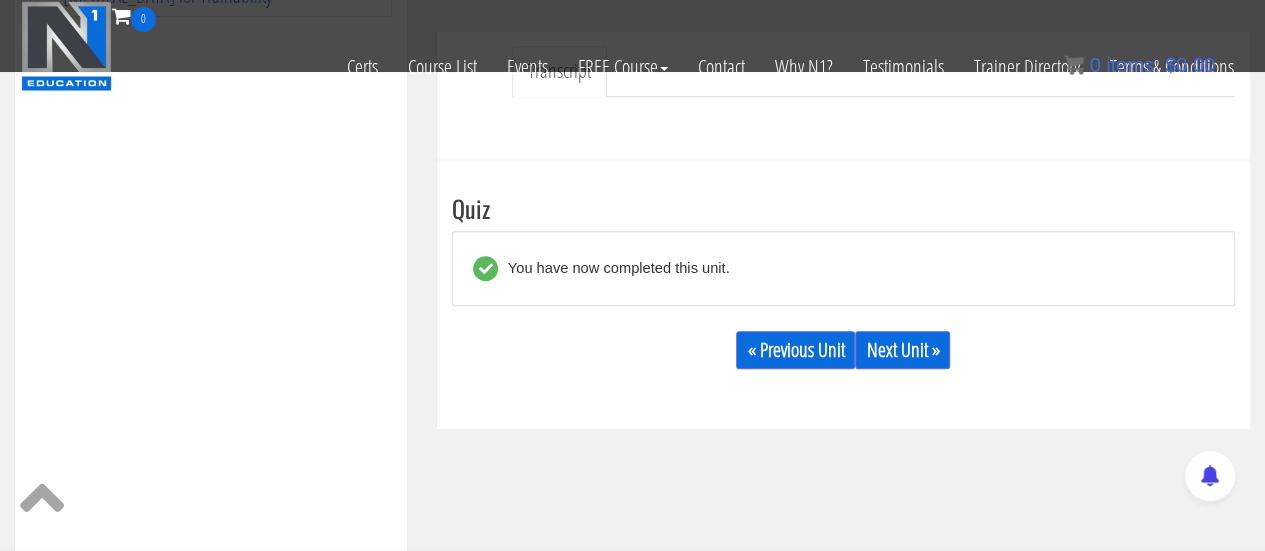 scroll, scrollTop: 583, scrollLeft: 0, axis: vertical 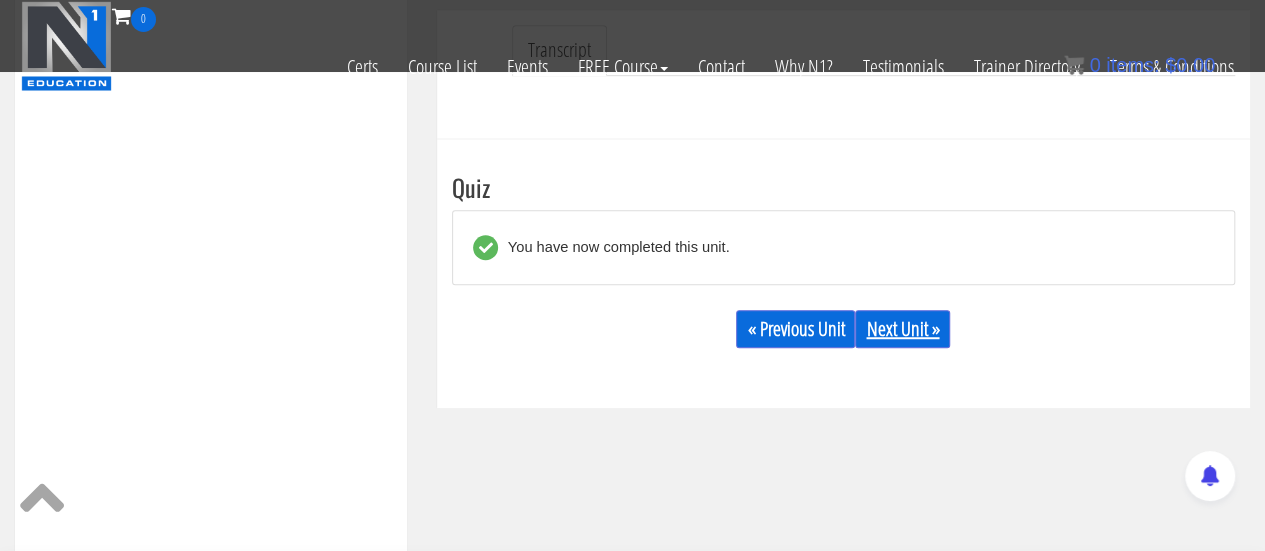 click on "Next Unit »" at bounding box center (902, 329) 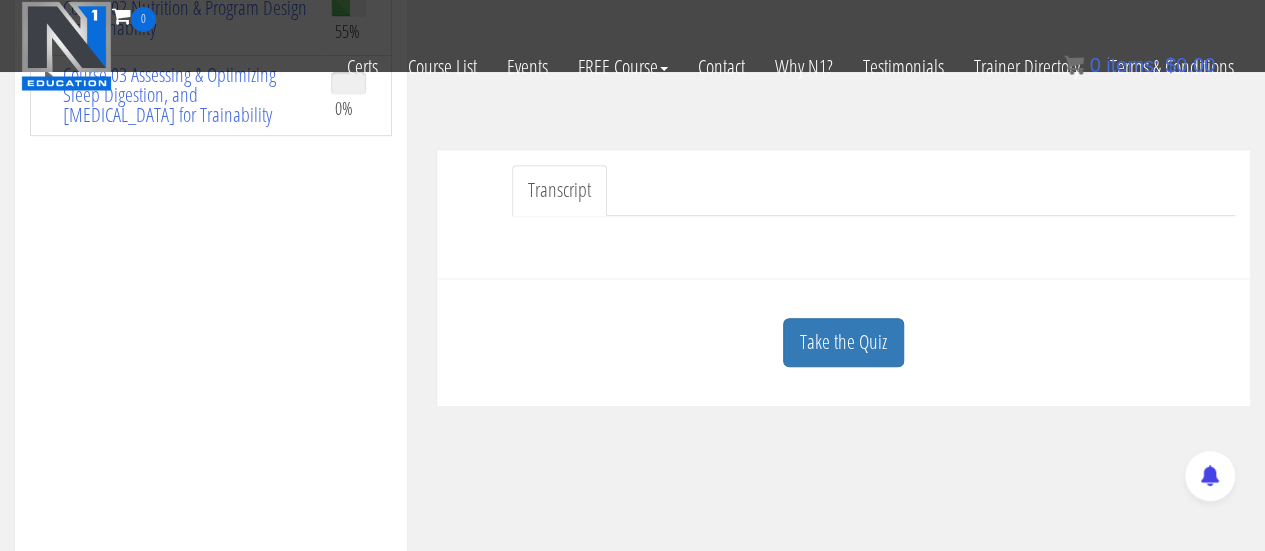 scroll, scrollTop: 459, scrollLeft: 0, axis: vertical 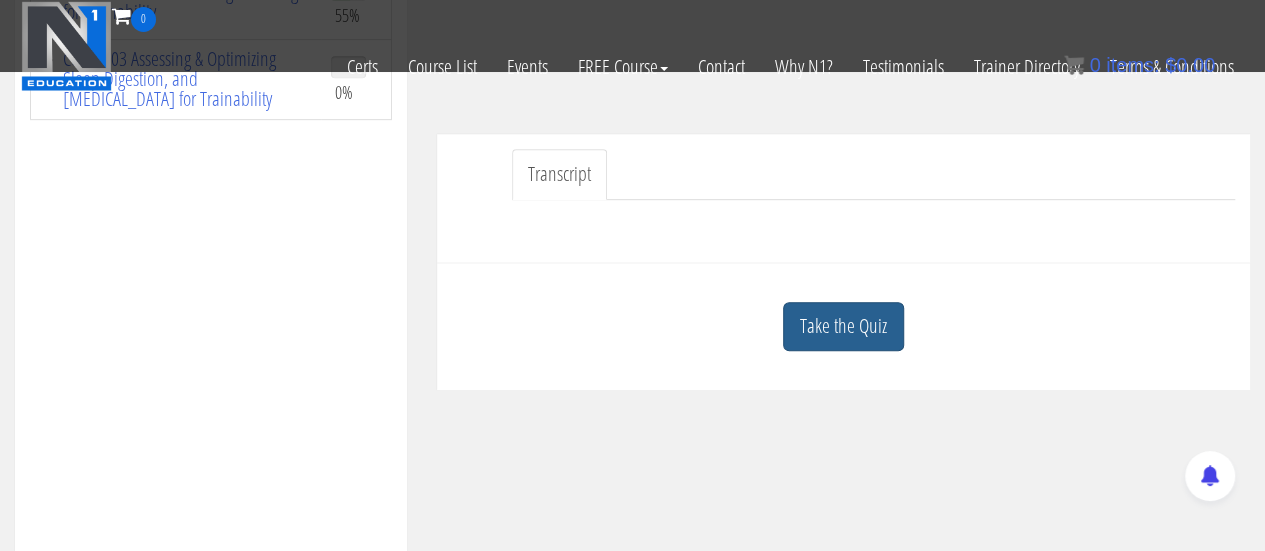 click on "Take the Quiz" at bounding box center [843, 326] 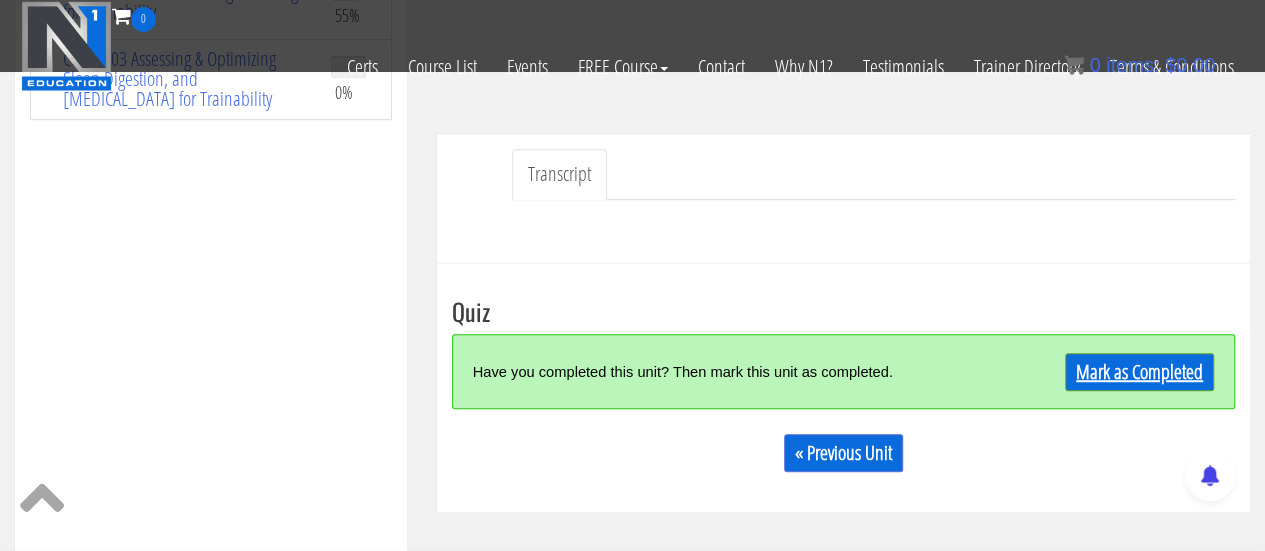 click on "Mark as Completed" at bounding box center (1139, 372) 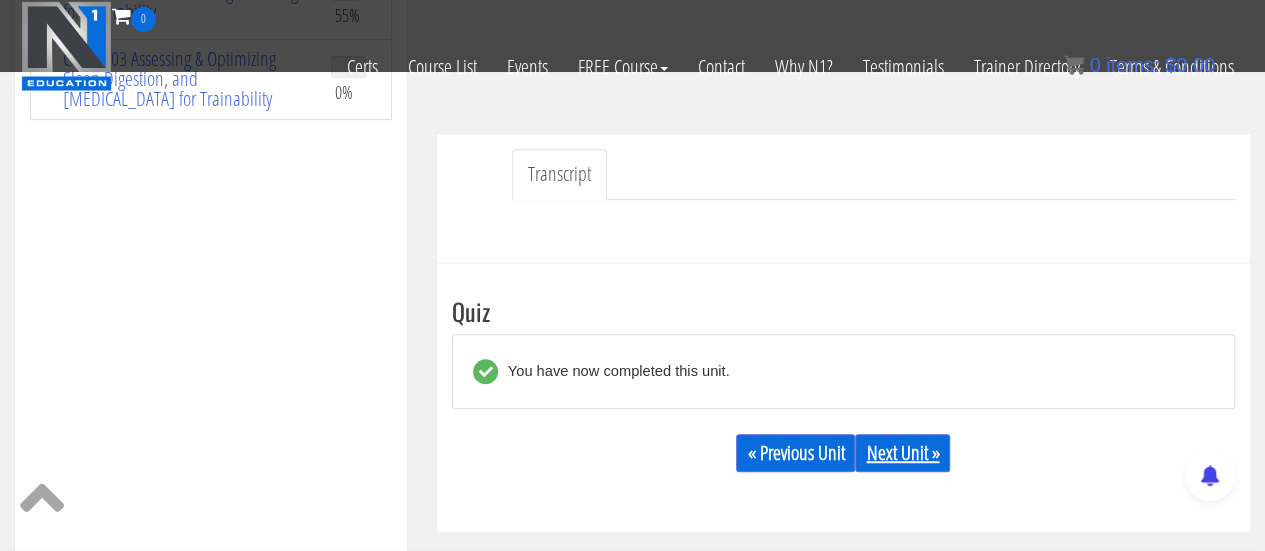 click on "Next Unit »" at bounding box center [902, 453] 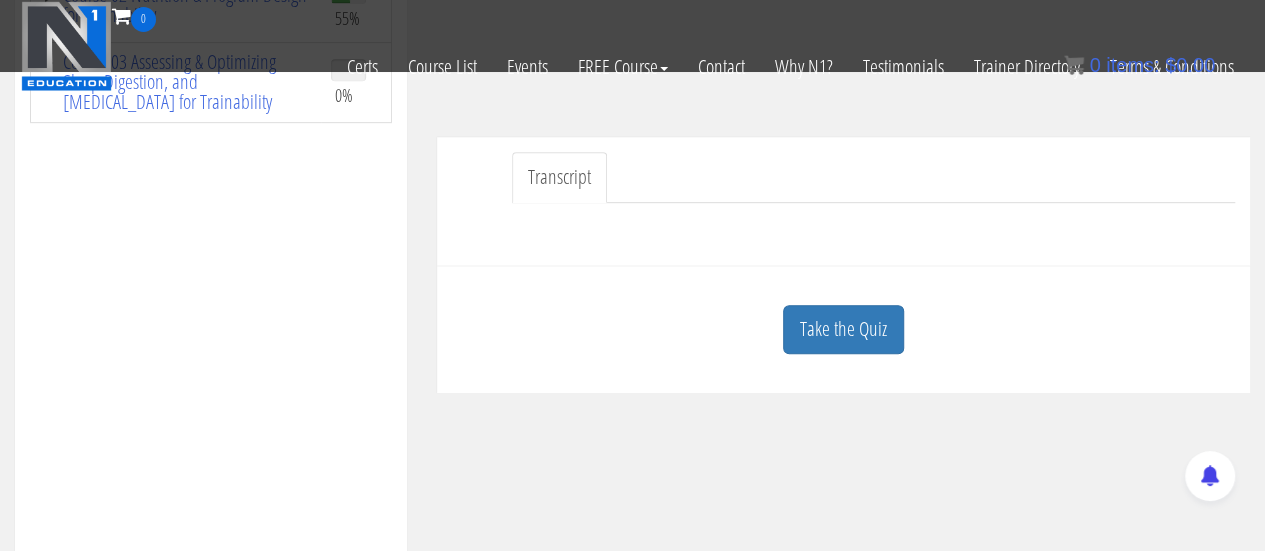 scroll, scrollTop: 499, scrollLeft: 0, axis: vertical 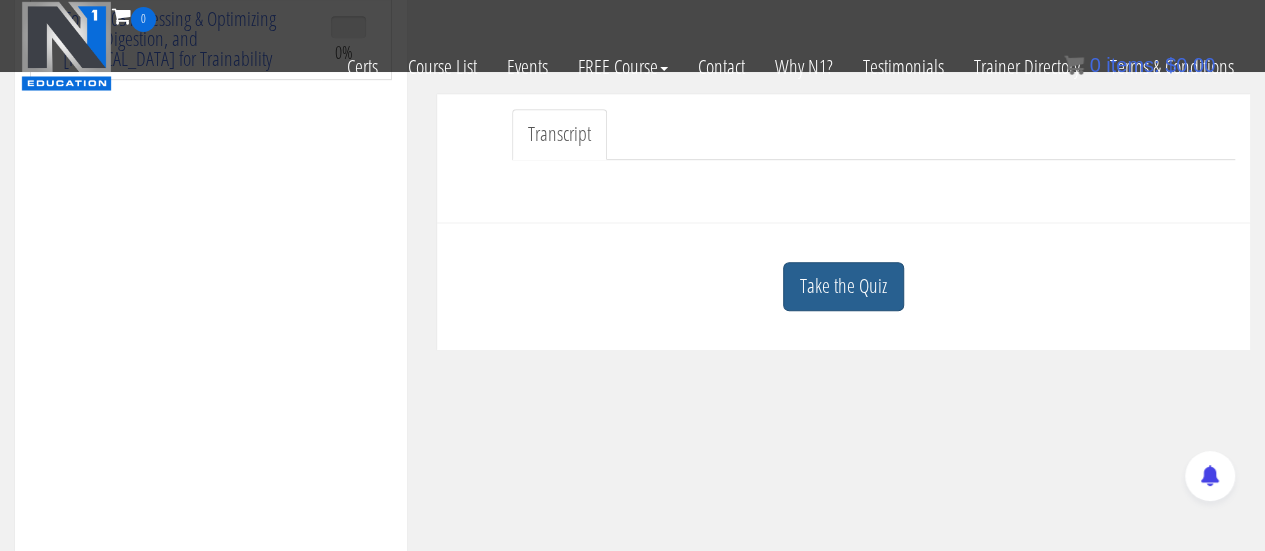 click on "Take the Quiz" at bounding box center [843, 286] 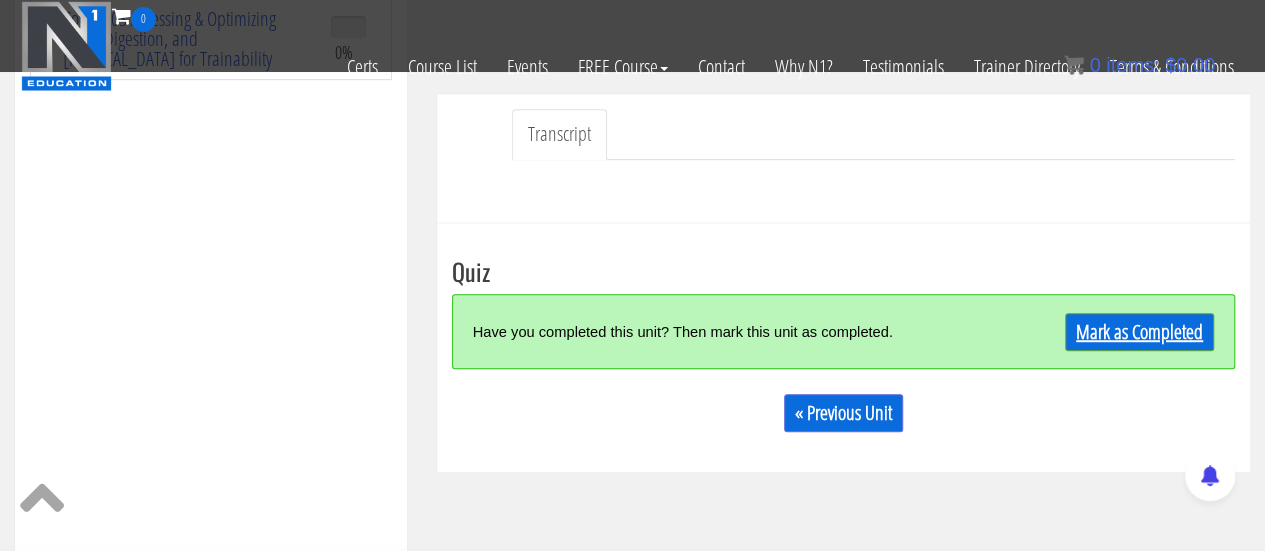 click on "Mark as Completed" at bounding box center (1139, 332) 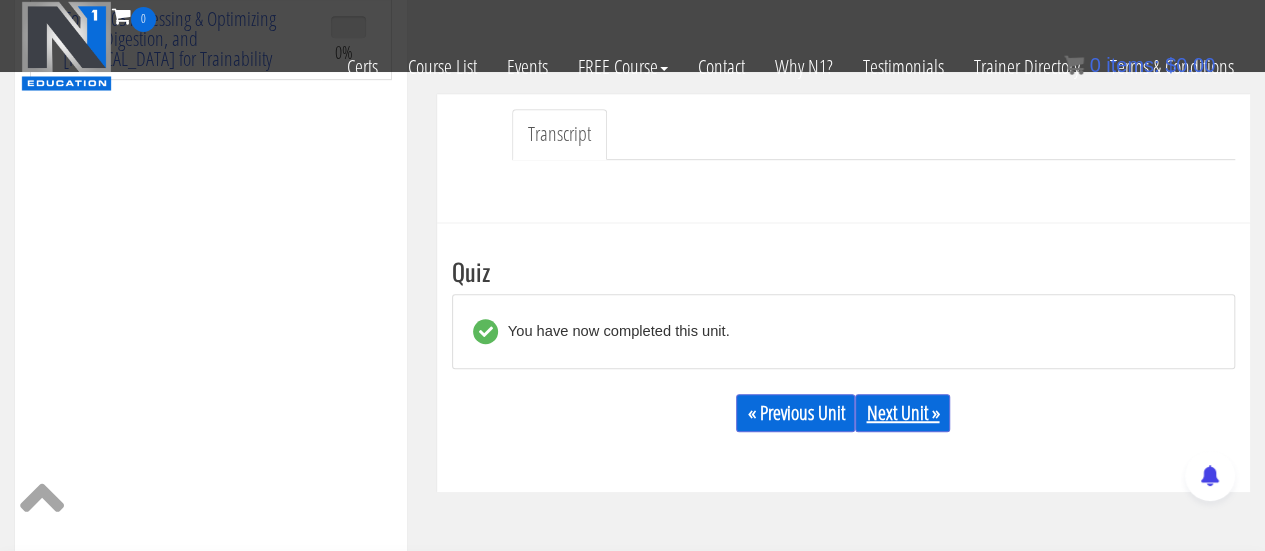 click on "Next Unit »" at bounding box center (902, 413) 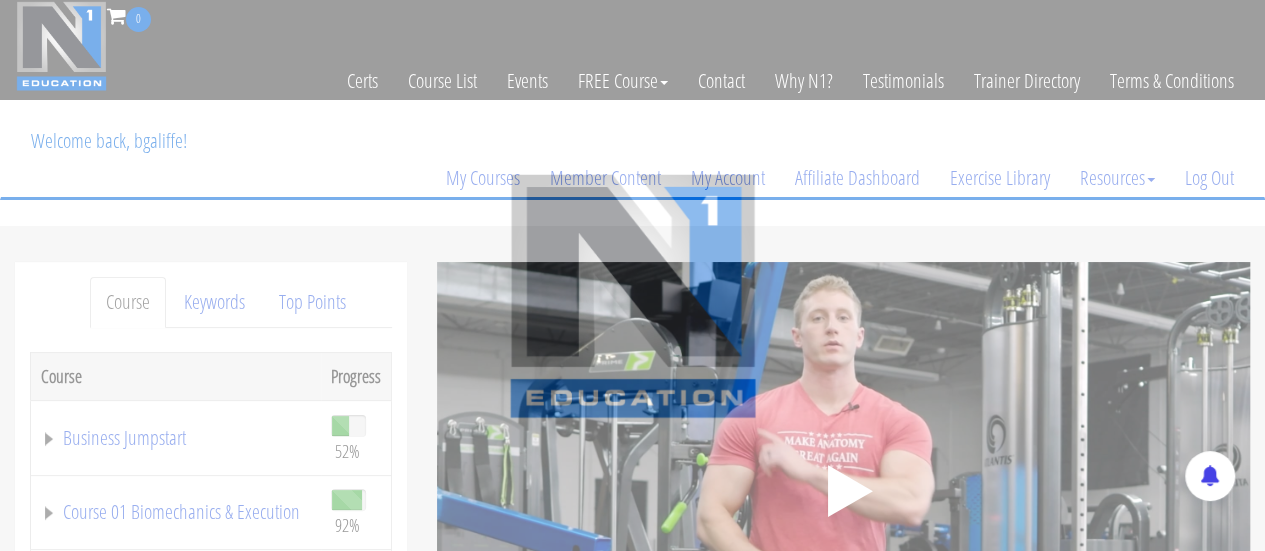 scroll, scrollTop: 0, scrollLeft: 0, axis: both 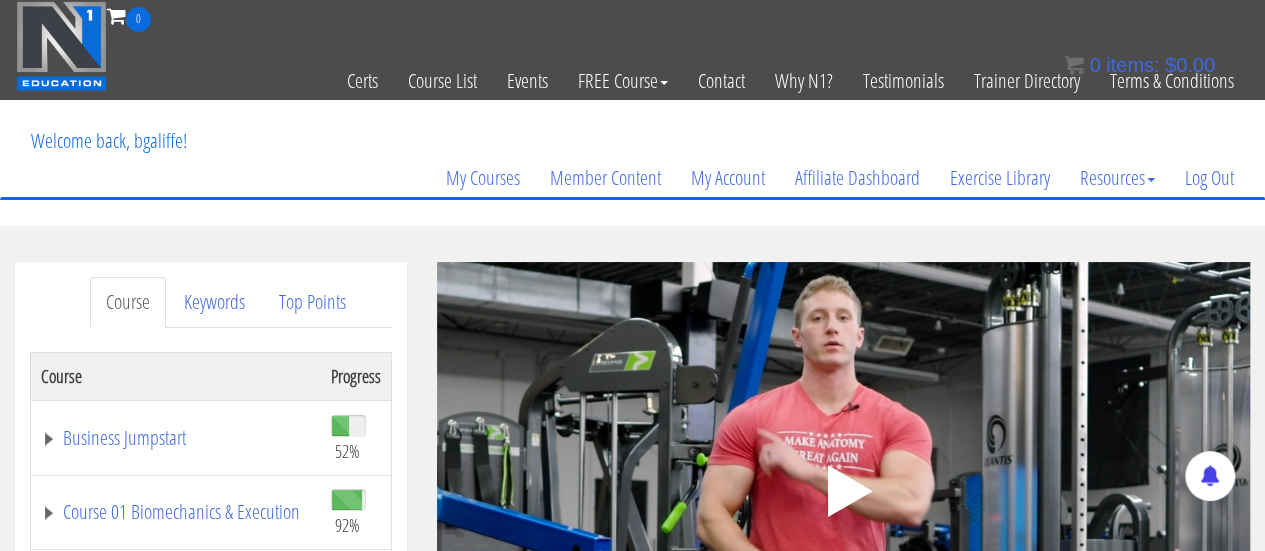 click on ".a{fill:#000;opacity:0.65;}.b{fill:#fff;opacity:1.0;}
.fp-color-play{opacity:0.65;}.controlbutton{fill:#fff;}
.fp-color-play{opacity:0.65;}.controlbutton{fill:#fff;}
.controlbuttonbg{opacity:0.65;}.controlbutton{fill:#fff;}
.fp-color-play{opacity:0.65;}.rect{fill:#fff;}
.fp-color-play{opacity:0.65;}.rect{fill:#fff;}
.fp-color-play{opacity:0.65;}.rect{fill:#fff;}
.fp-color-play{opacity:0.65;}.rect{fill:#fff;}
00:00                                                                        02:57" at bounding box center [843, 490] 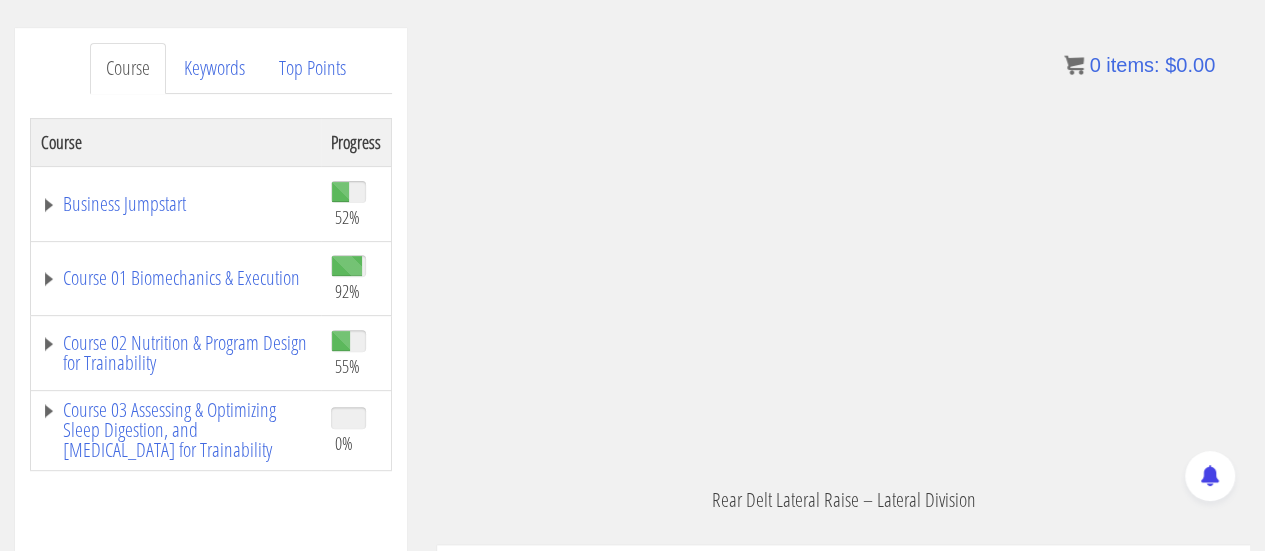 scroll, scrollTop: 235, scrollLeft: 0, axis: vertical 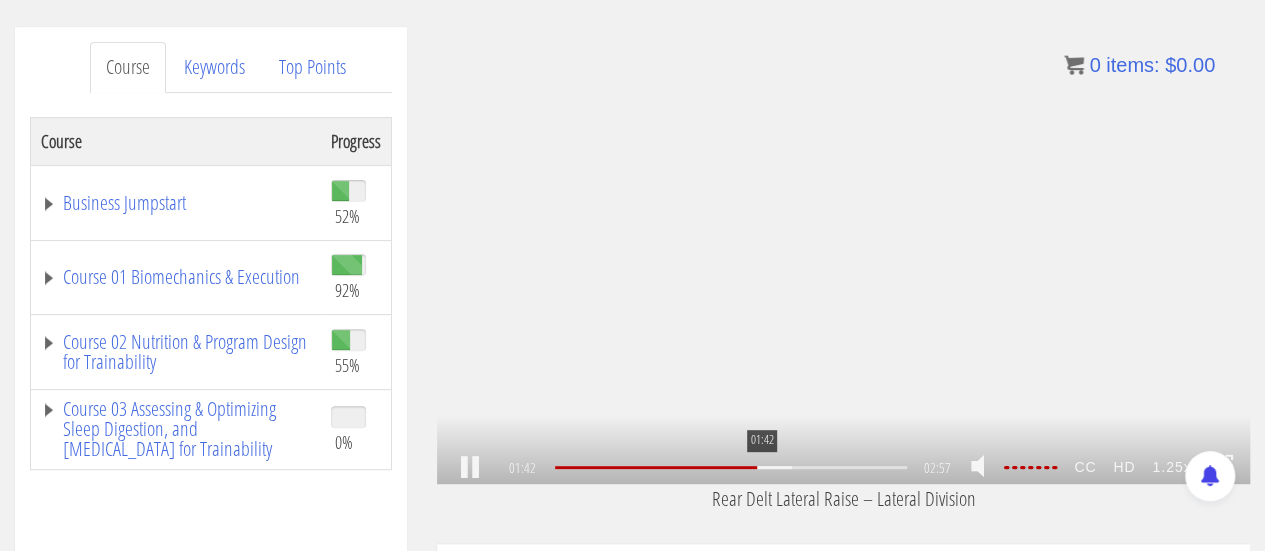 click on "01:42" at bounding box center (731, 467) 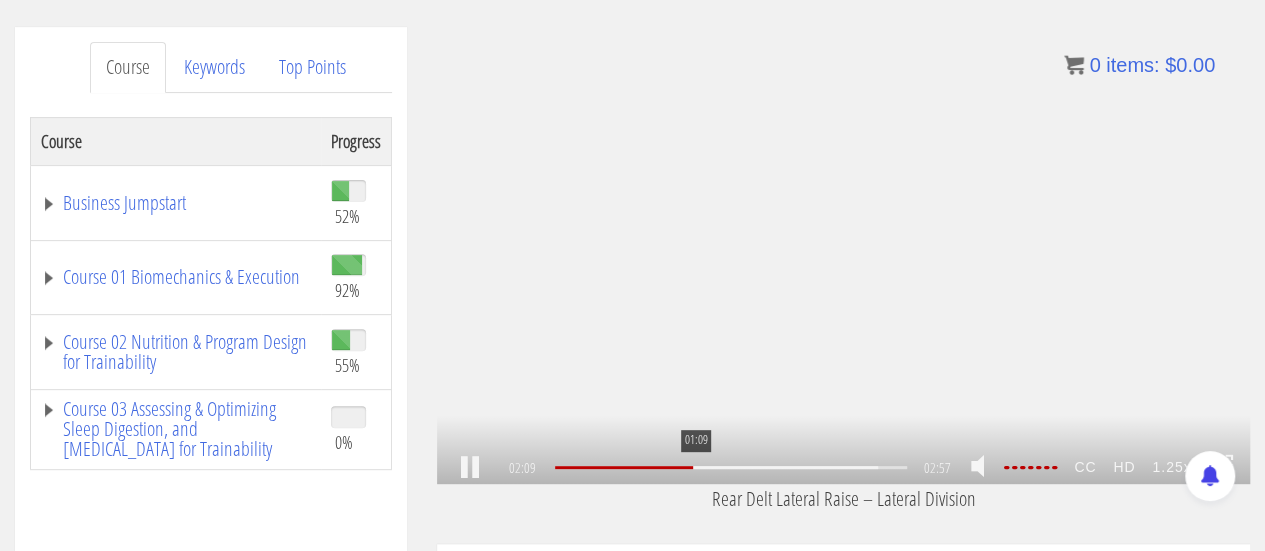 click on "01:09" at bounding box center [731, 467] 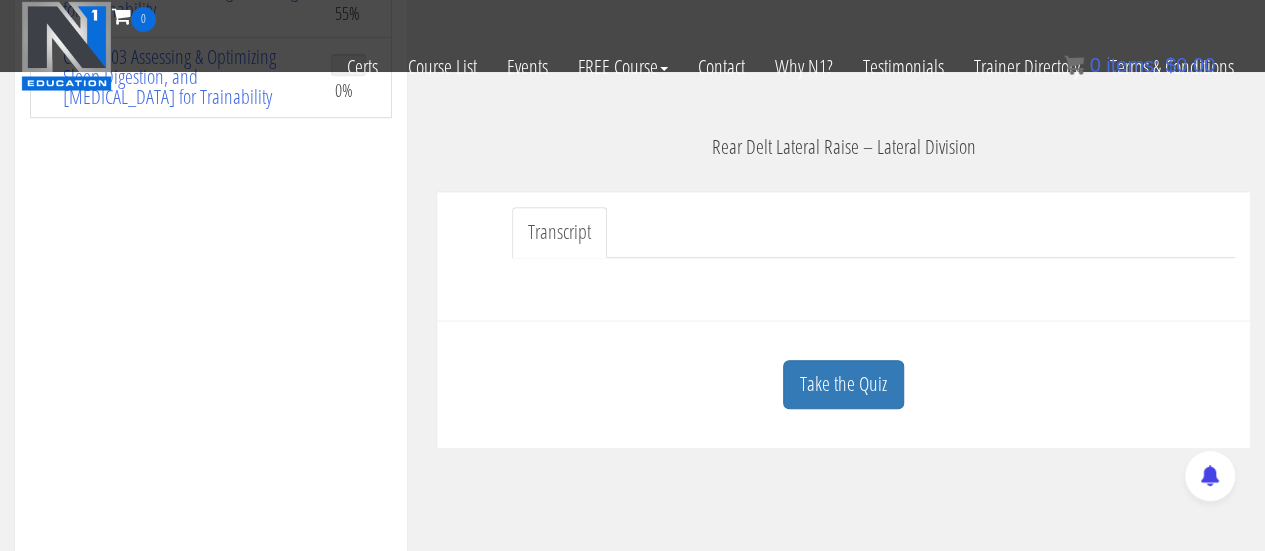 scroll, scrollTop: 466, scrollLeft: 0, axis: vertical 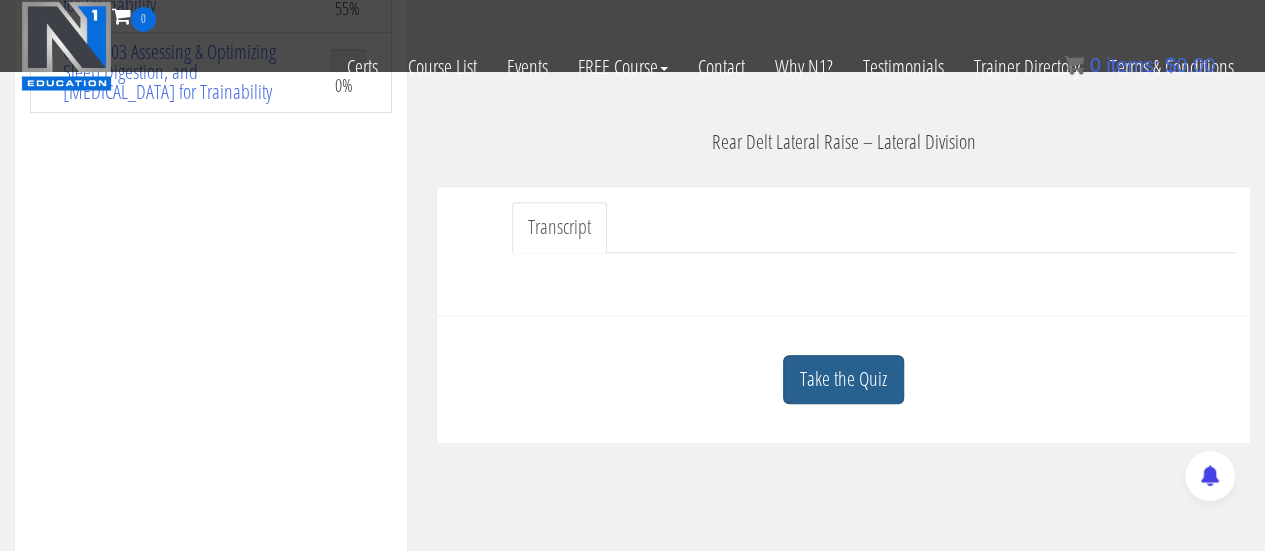 click on "Take the Quiz" at bounding box center (843, 379) 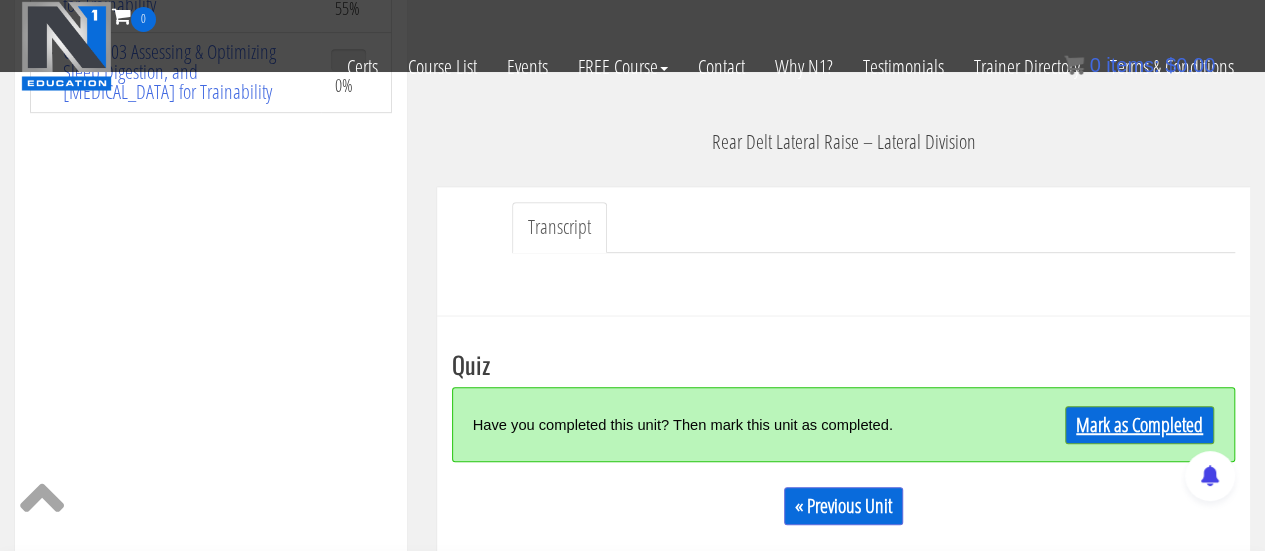click on "Mark as Completed" at bounding box center (1139, 425) 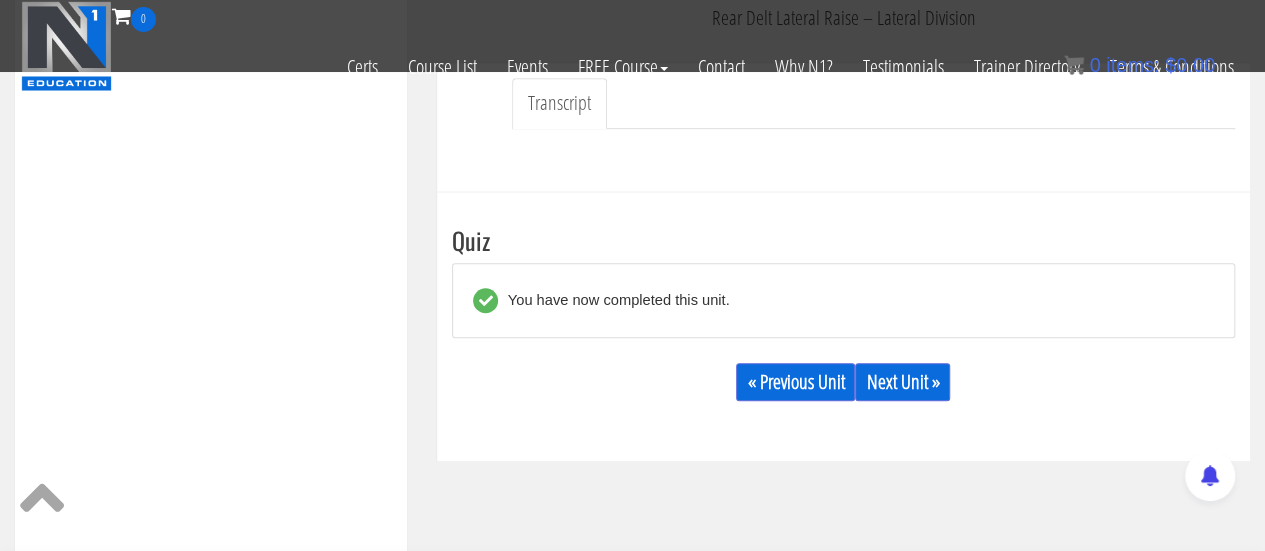 scroll, scrollTop: 588, scrollLeft: 0, axis: vertical 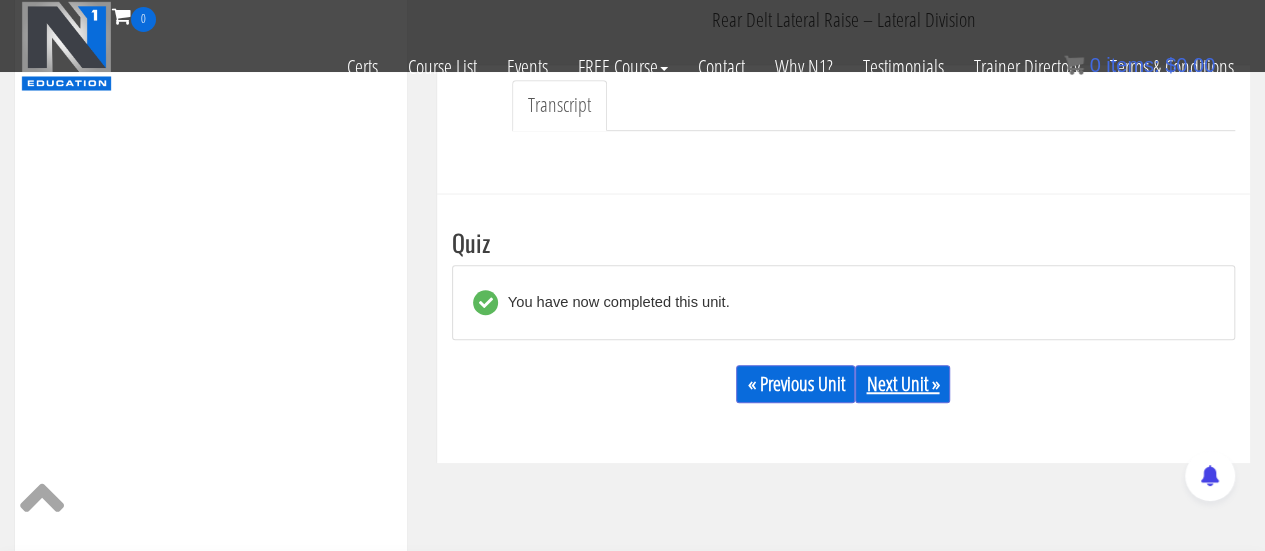 click on "Next Unit »" at bounding box center (902, 384) 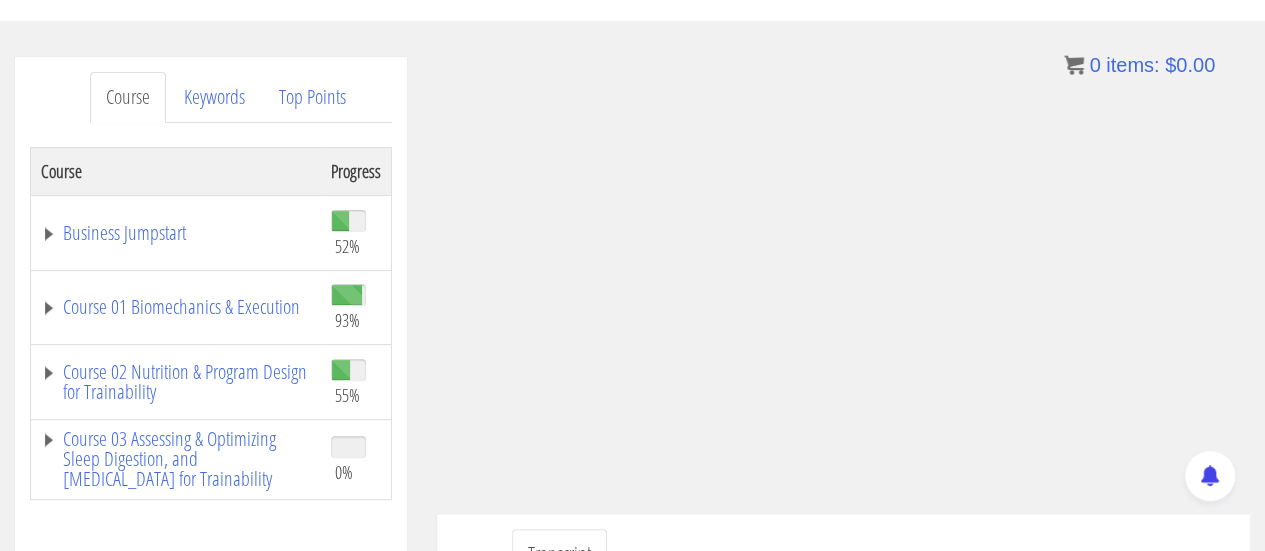 scroll, scrollTop: 206, scrollLeft: 0, axis: vertical 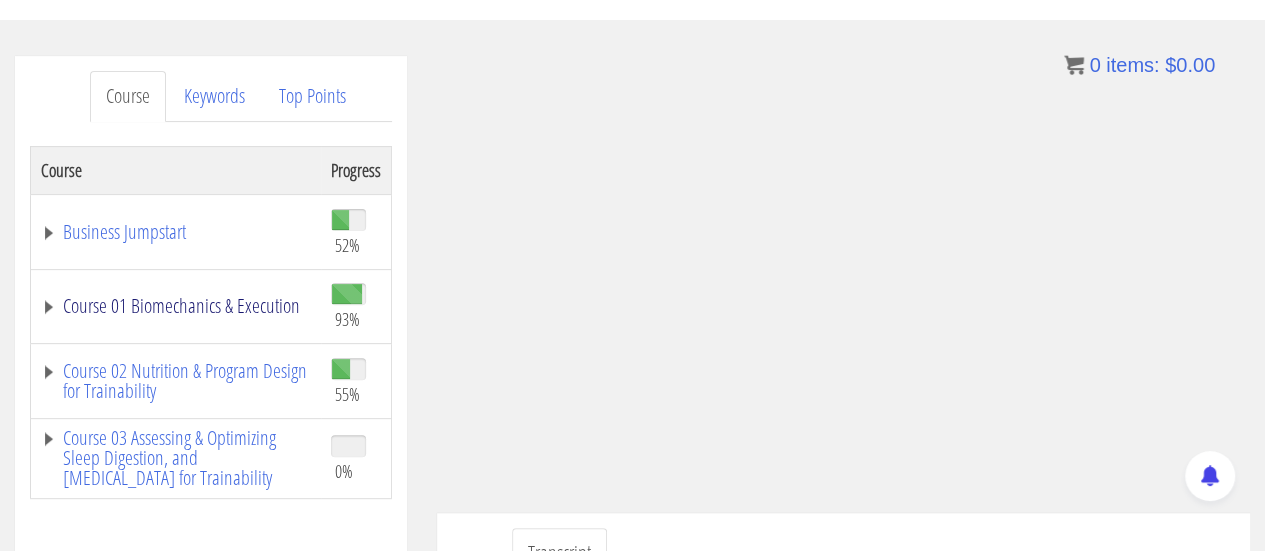 click on "Course 01 Biomechanics & Execution" at bounding box center [176, 306] 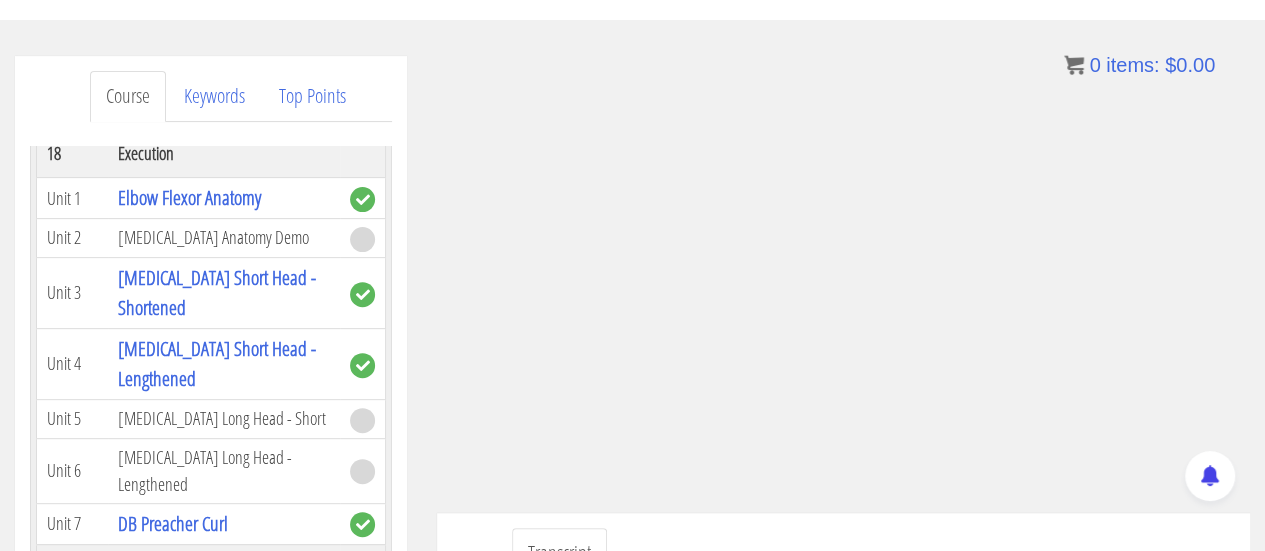 scroll, scrollTop: 6939, scrollLeft: 0, axis: vertical 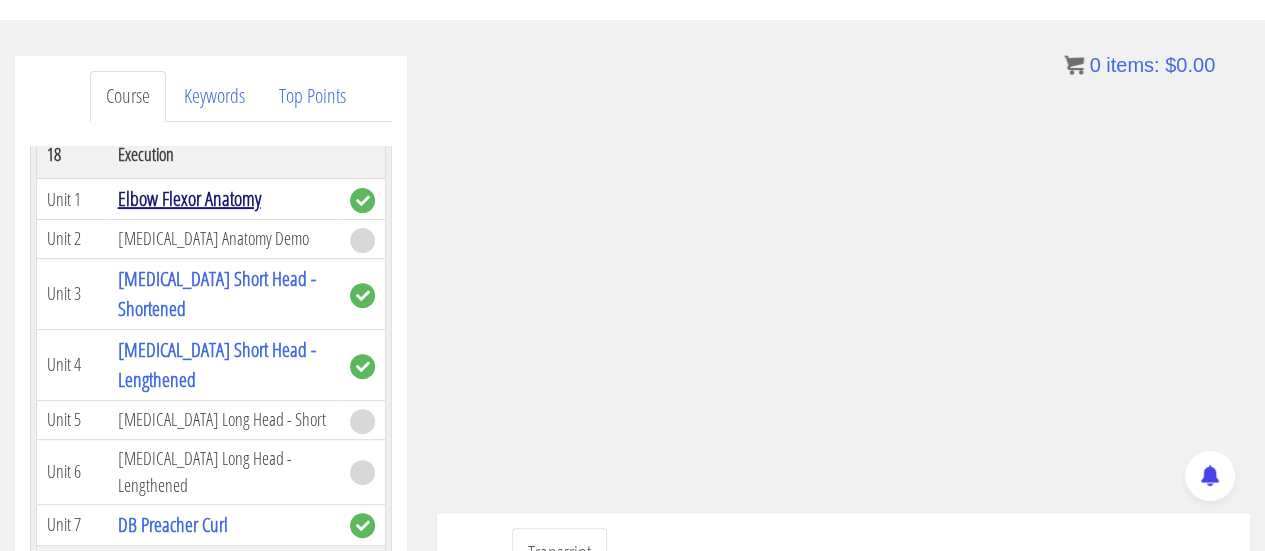 click on "Elbow Flexor Anatomy" at bounding box center (189, 198) 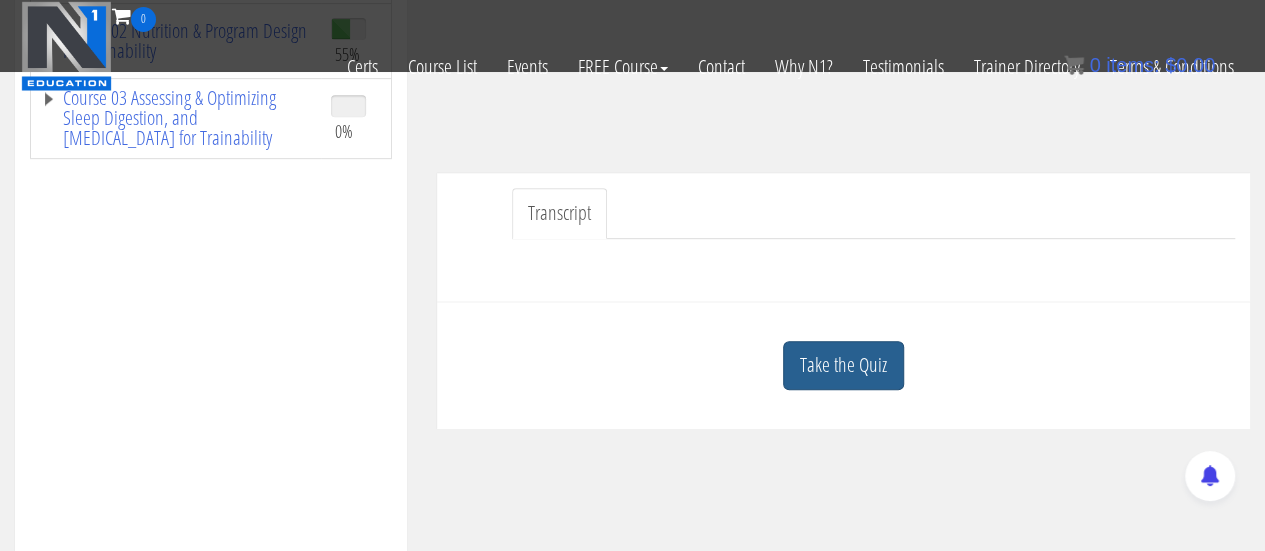 scroll, scrollTop: 421, scrollLeft: 0, axis: vertical 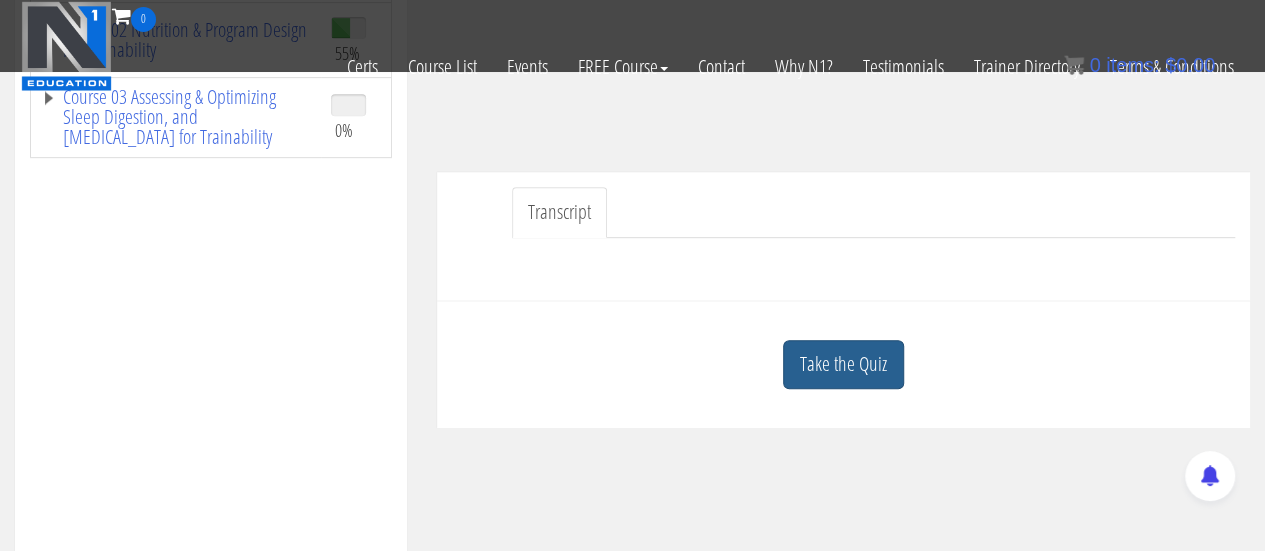 click on "Take the Quiz" at bounding box center [843, 364] 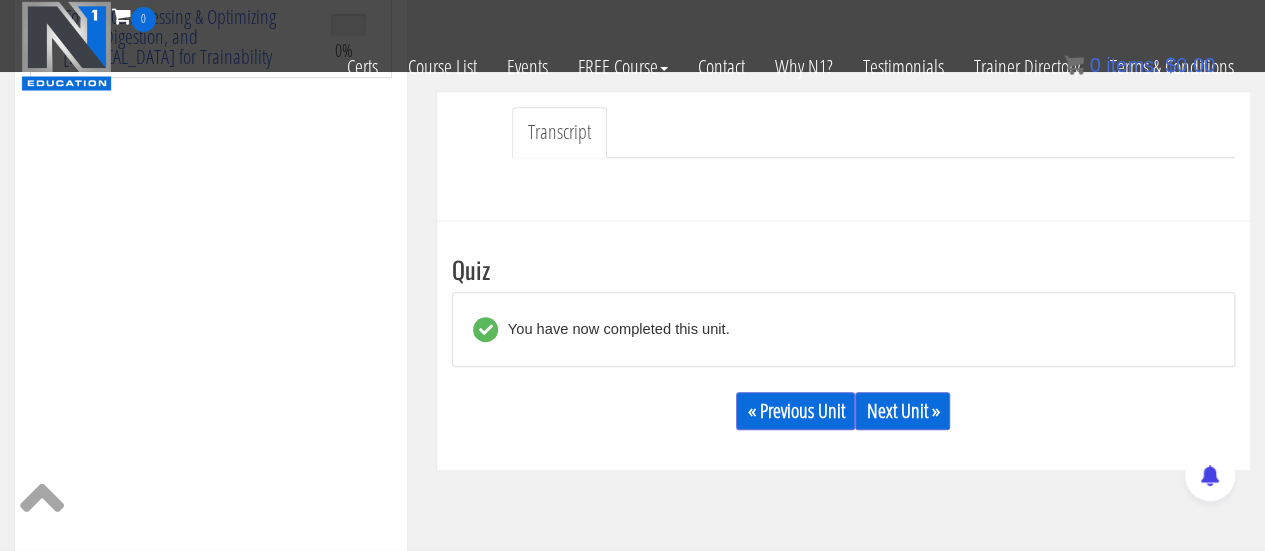 scroll, scrollTop: 503, scrollLeft: 0, axis: vertical 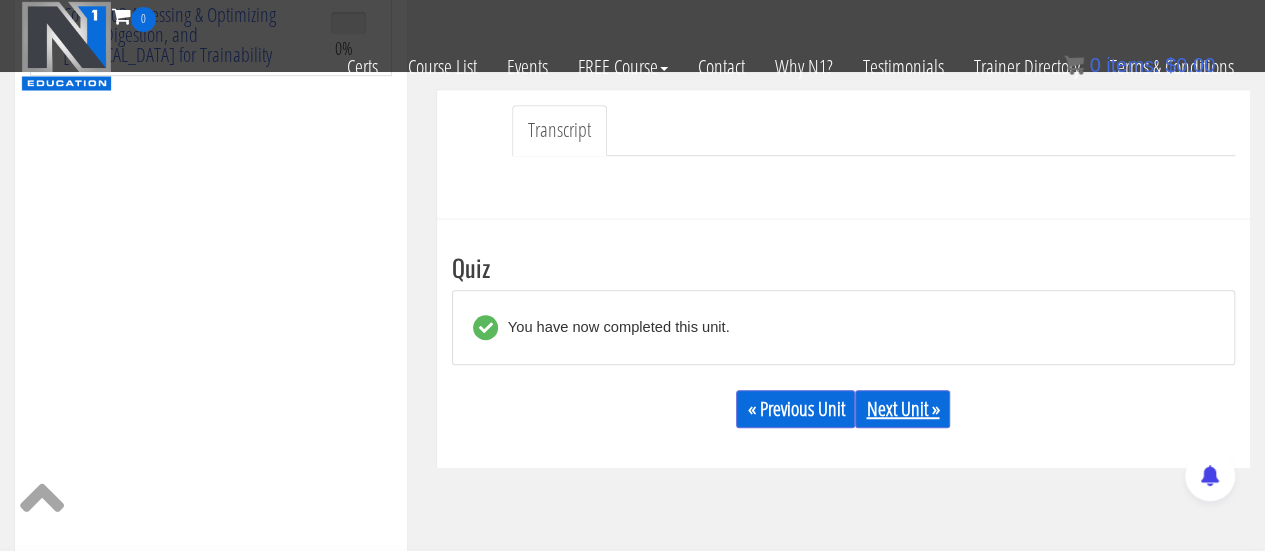click on "Next Unit »" at bounding box center (902, 409) 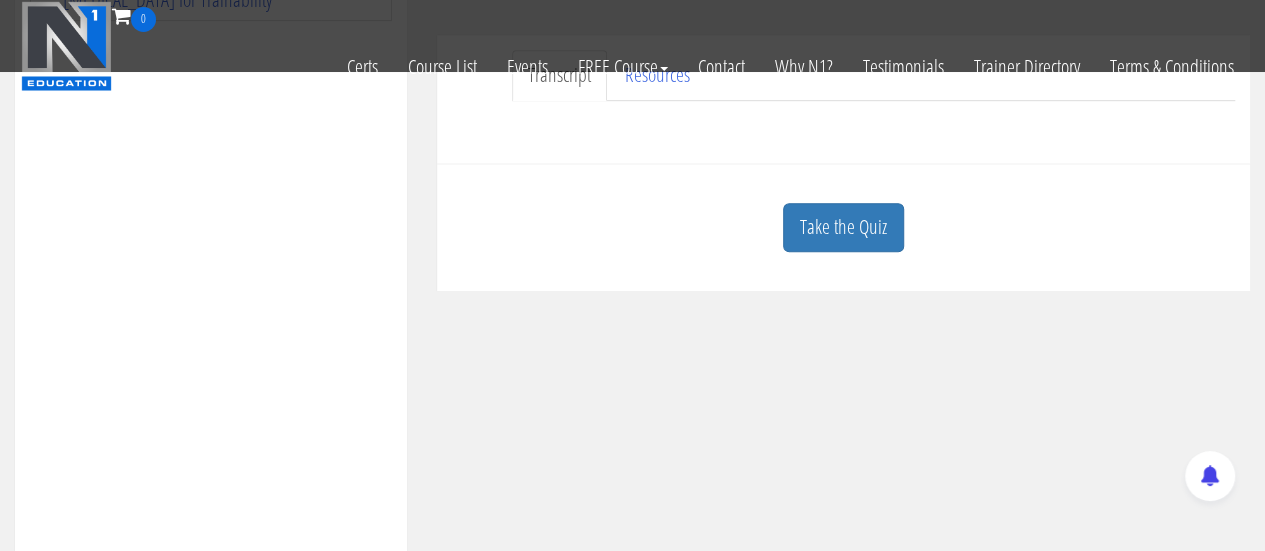 scroll, scrollTop: 544, scrollLeft: 0, axis: vertical 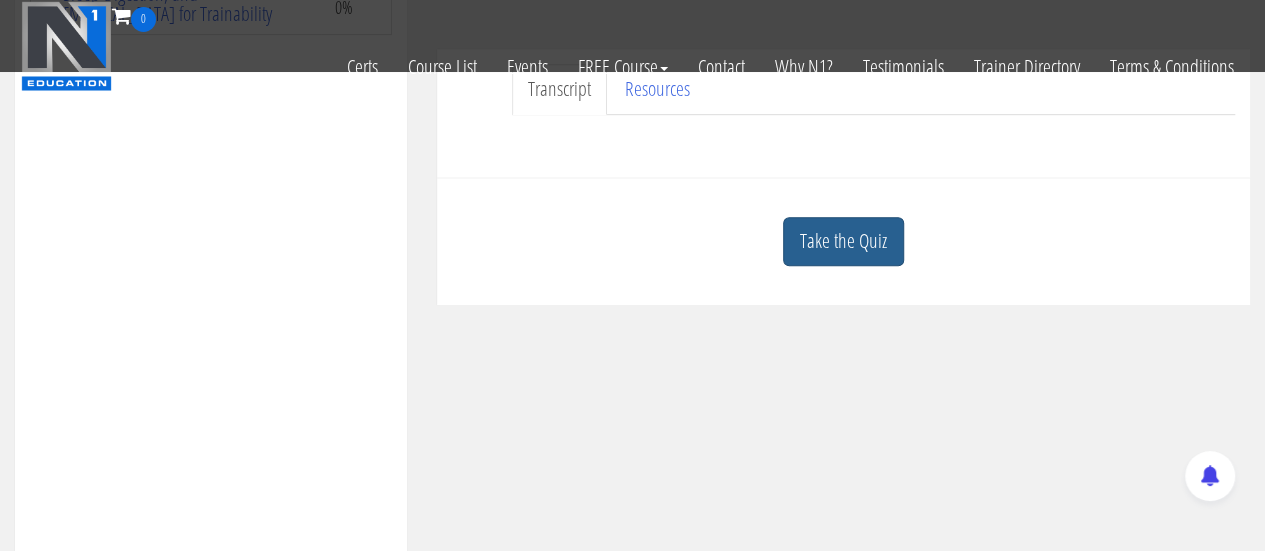 click on "Take the Quiz" at bounding box center (843, 241) 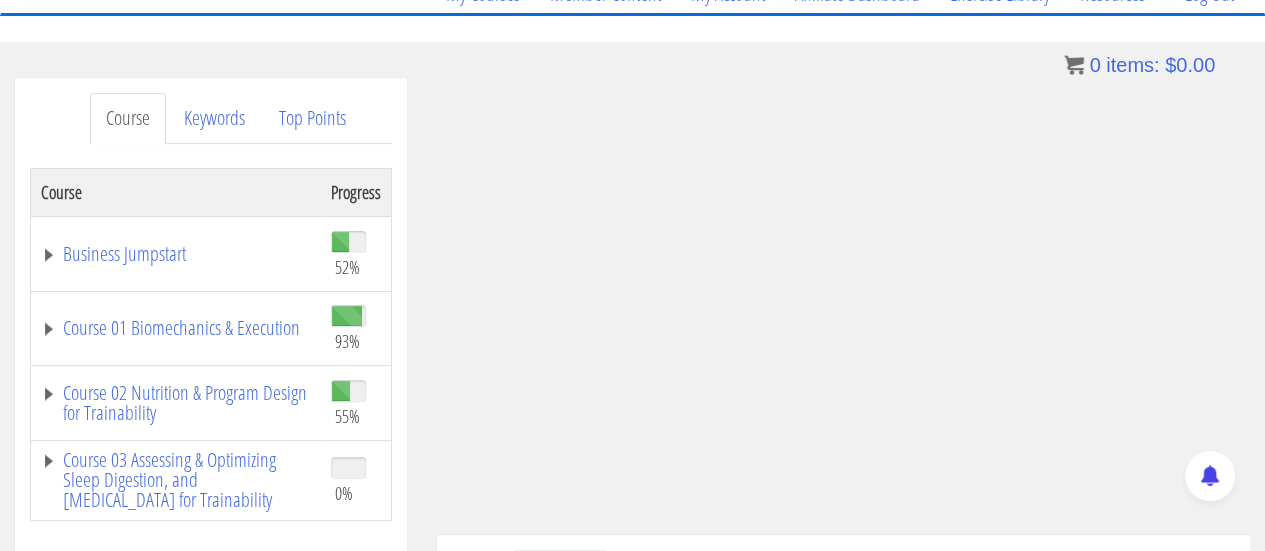 scroll, scrollTop: 246, scrollLeft: 0, axis: vertical 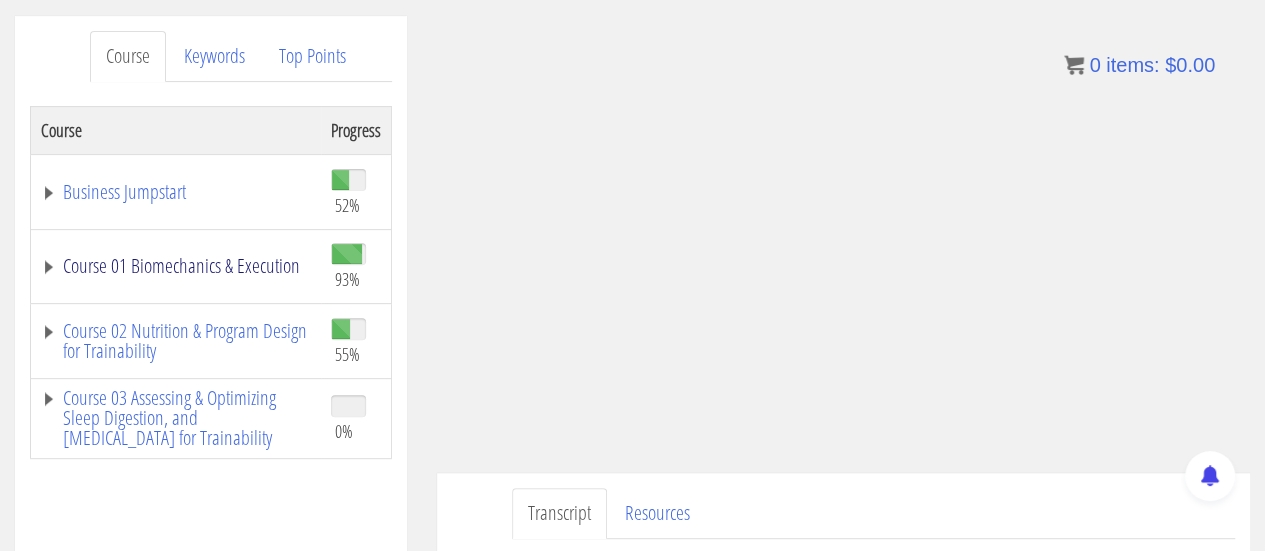 click on "Course 01 Biomechanics & Execution" at bounding box center [176, 266] 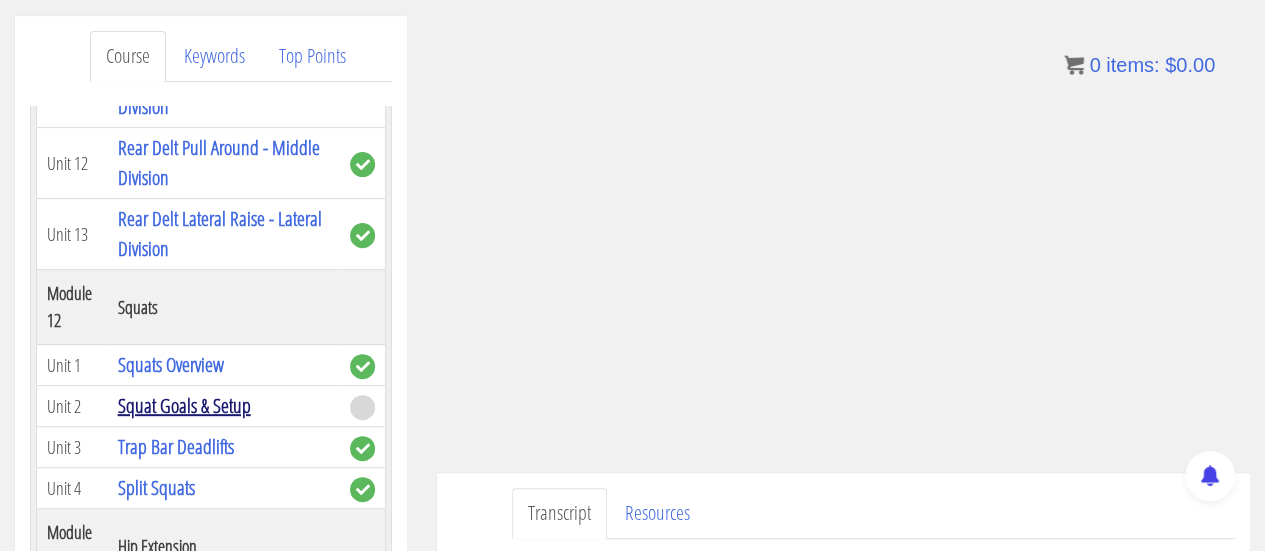 scroll, scrollTop: 5312, scrollLeft: 0, axis: vertical 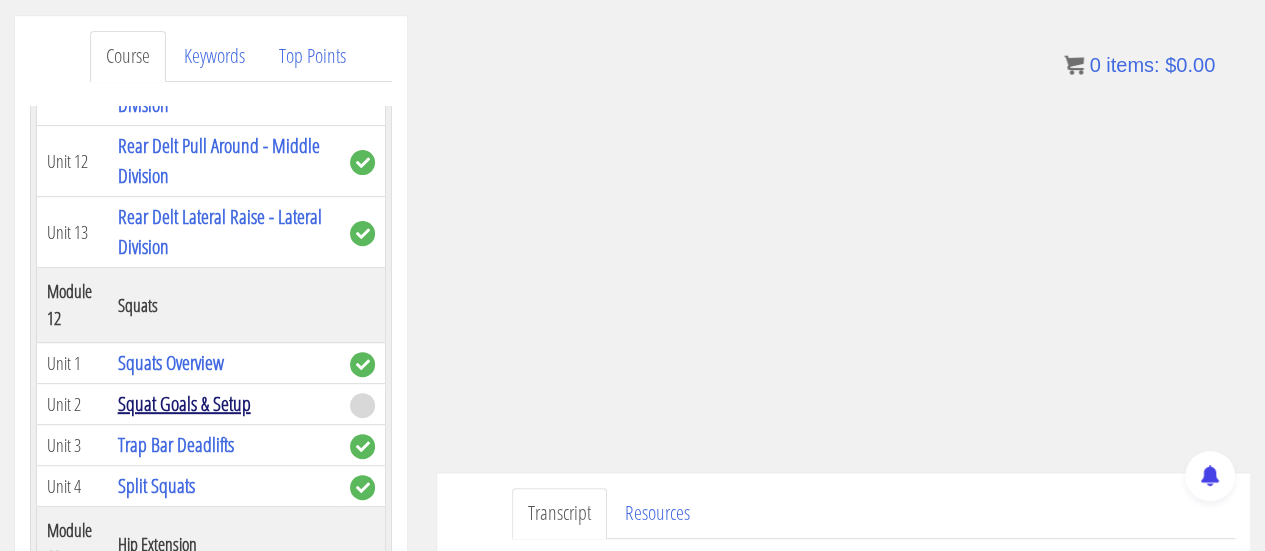 click on "Squat Goals & Setup" at bounding box center [184, 403] 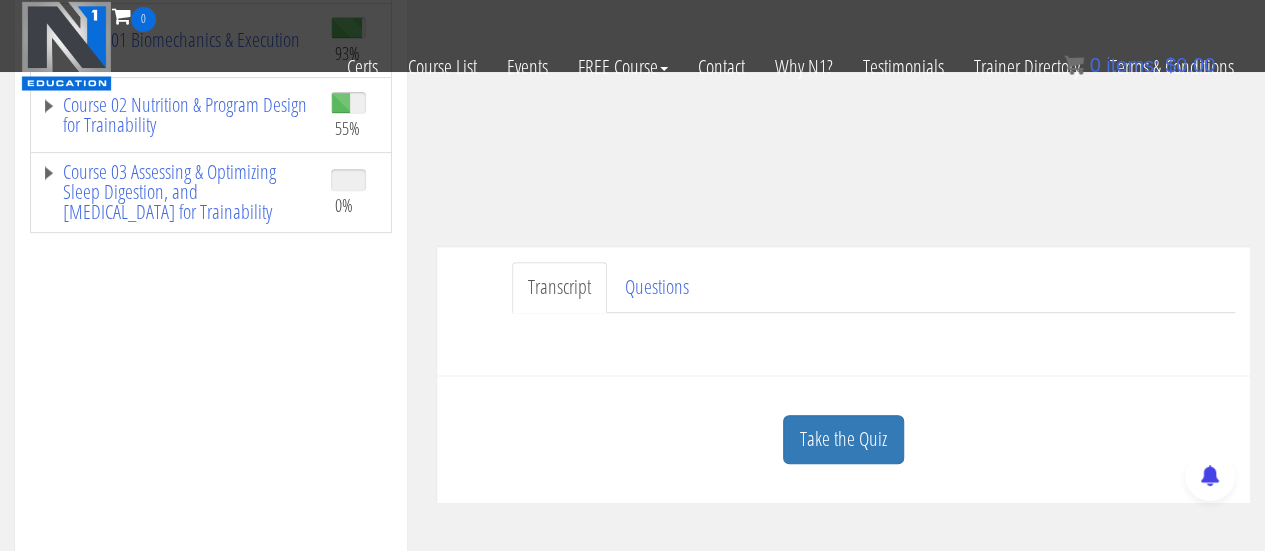 scroll, scrollTop: 541, scrollLeft: 0, axis: vertical 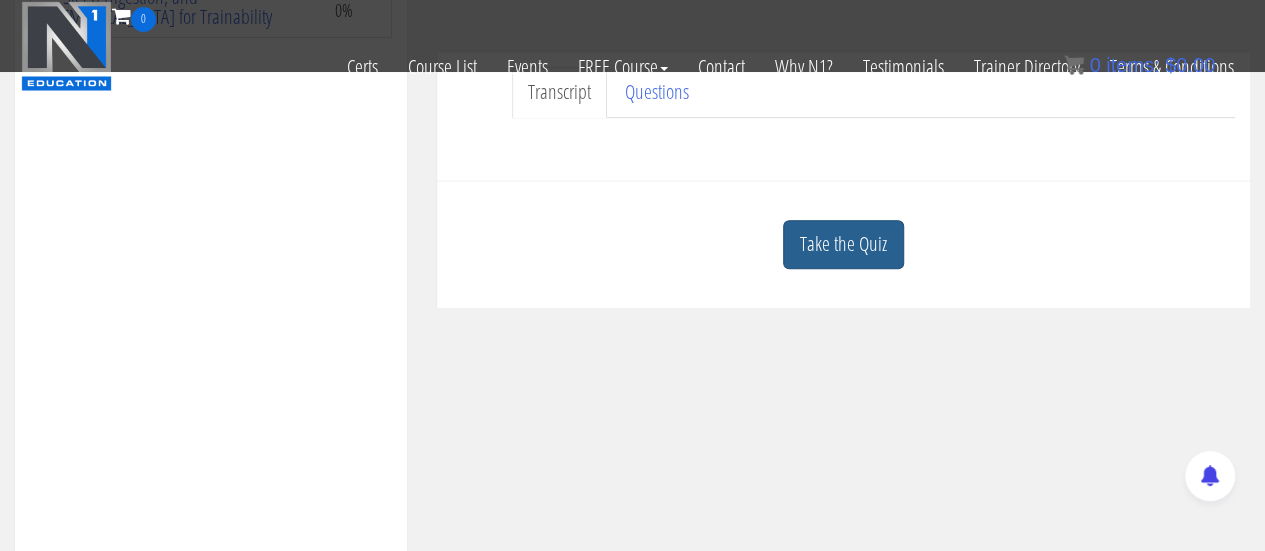 click on "Take the Quiz" at bounding box center (843, 244) 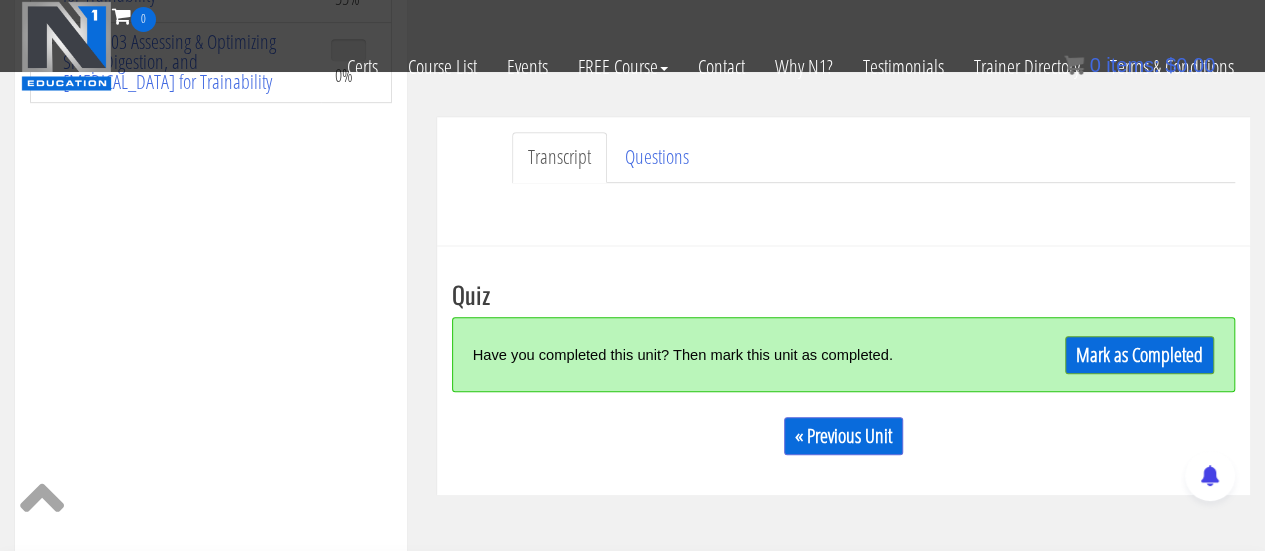 scroll, scrollTop: 459, scrollLeft: 0, axis: vertical 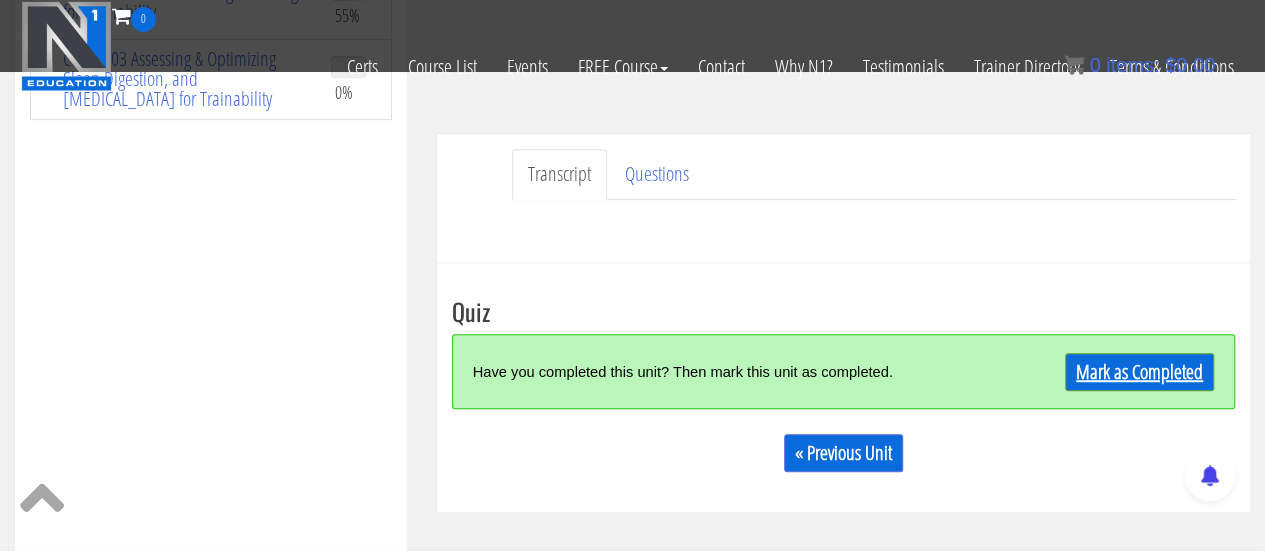 click on "Mark as Completed" at bounding box center [1139, 372] 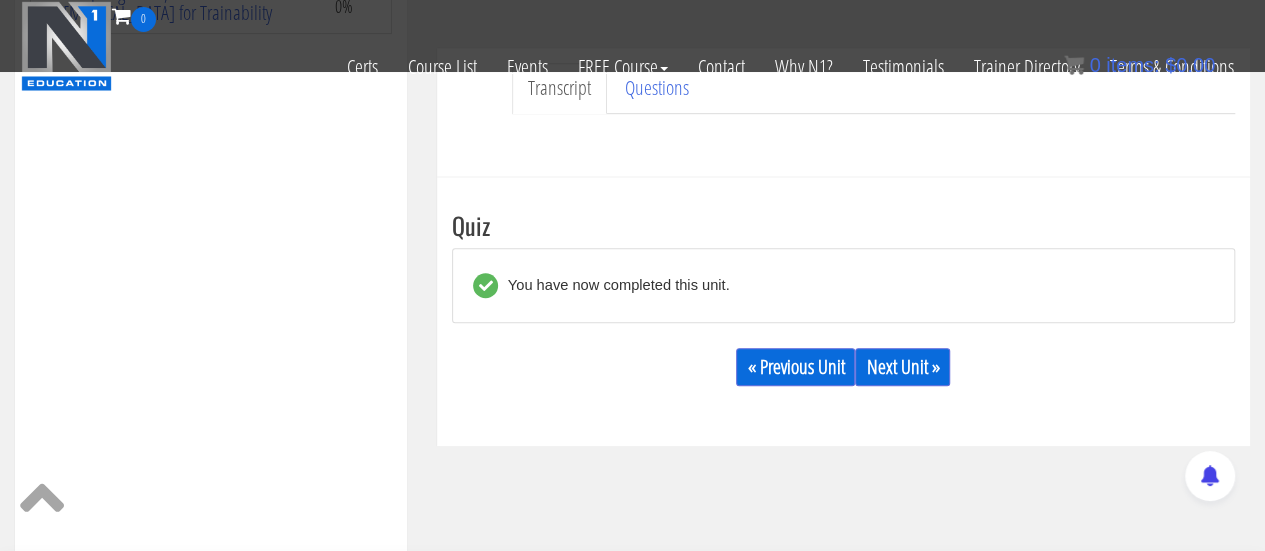 scroll, scrollTop: 546, scrollLeft: 0, axis: vertical 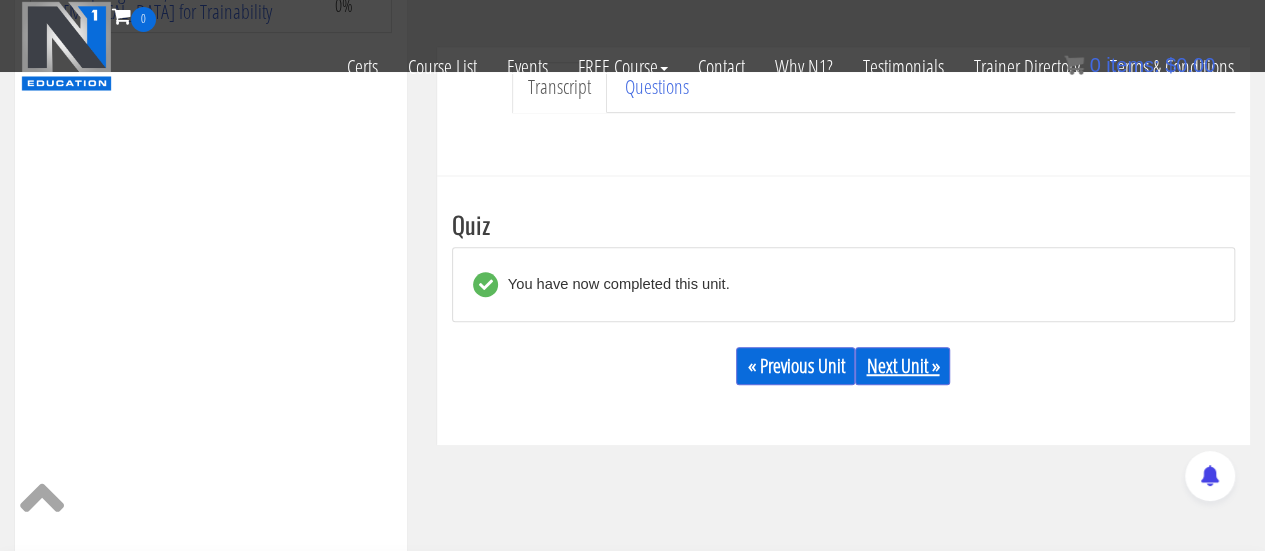 click on "Next Unit »" at bounding box center [902, 366] 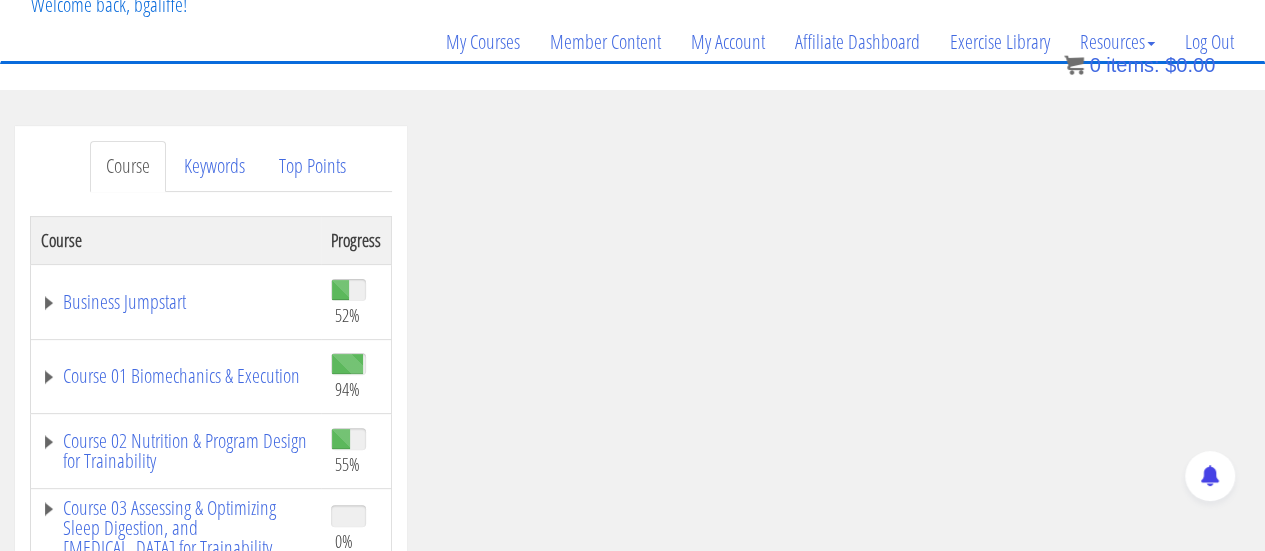 scroll, scrollTop: 136, scrollLeft: 0, axis: vertical 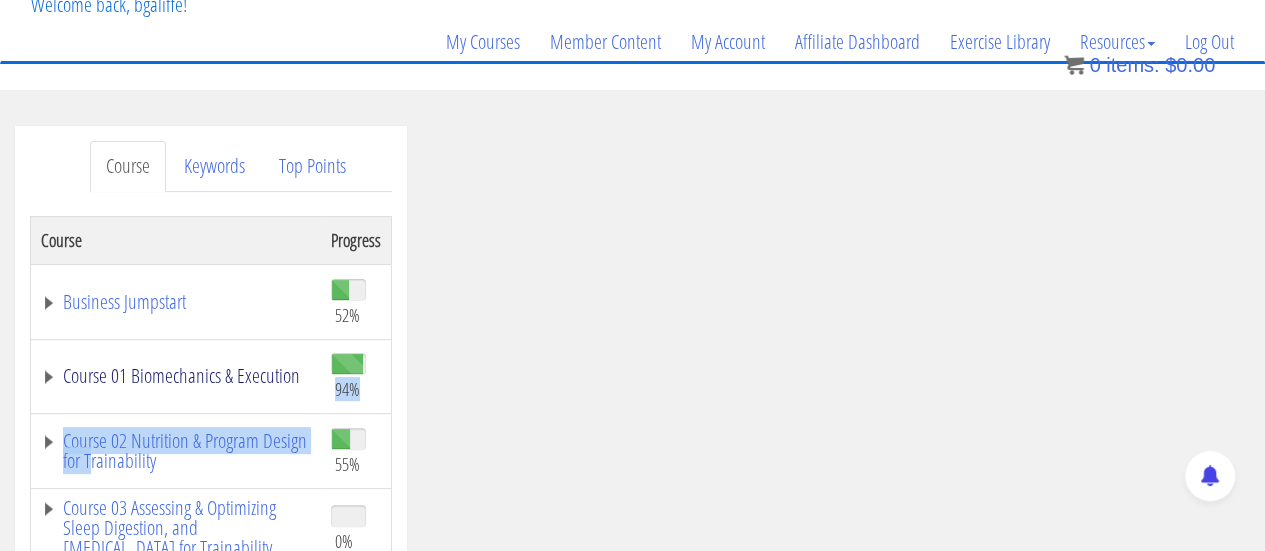 drag, startPoint x: 138, startPoint y: 475, endPoint x: 184, endPoint y: 381, distance: 104.6518 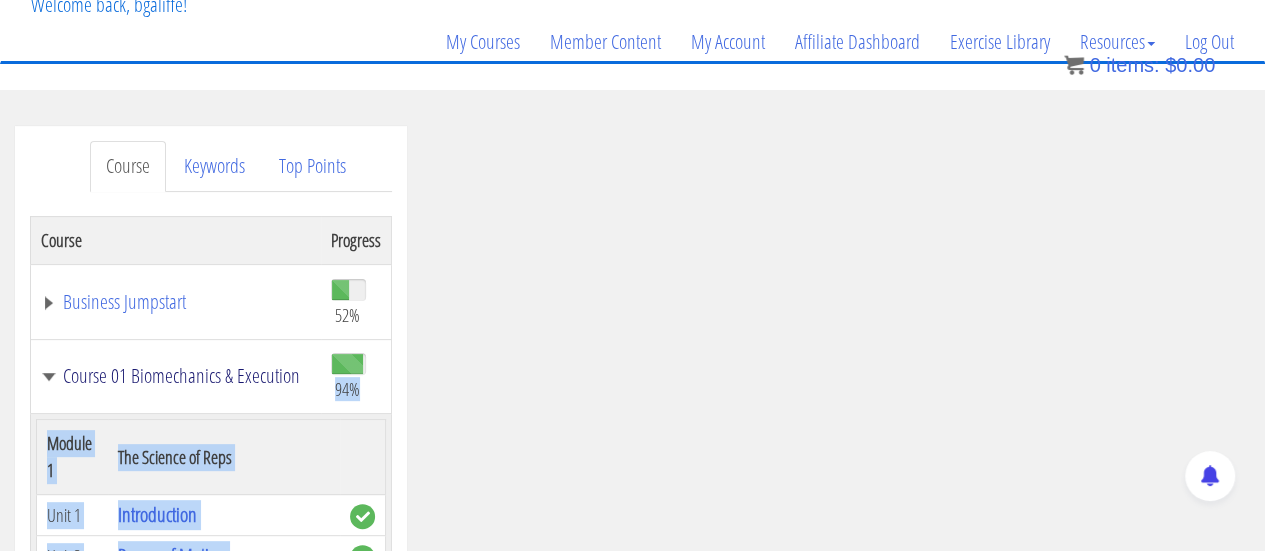 click on "Course 01 Biomechanics & Execution" at bounding box center [176, 376] 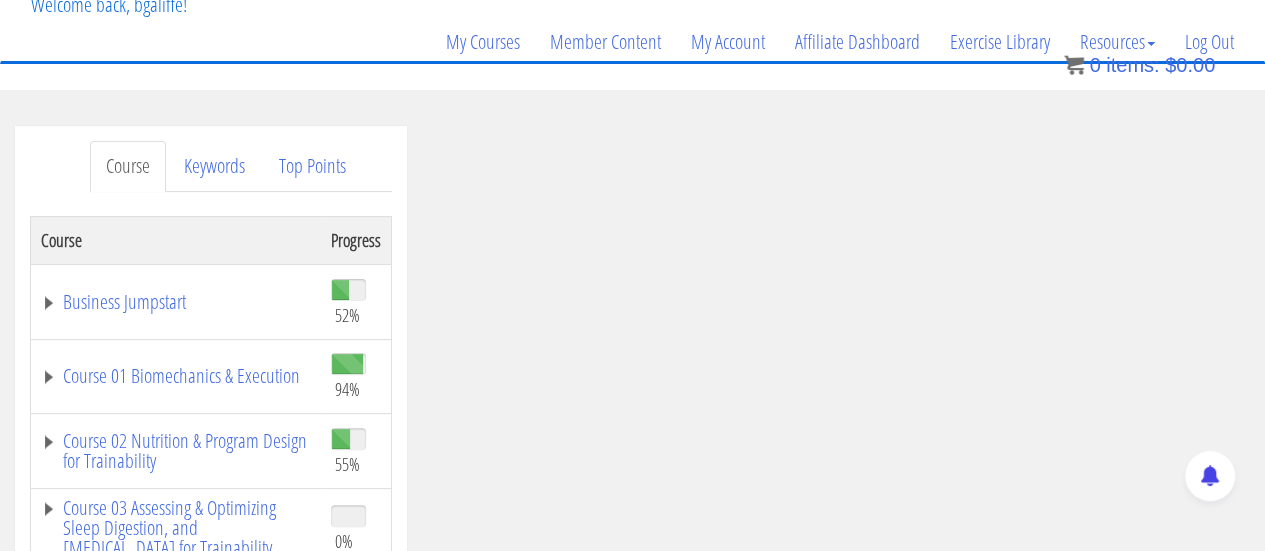 click on "Course
Keywords
Top Points
Course Progress Business Jumpstart
52%
Module 1
Business Planning
Unit 1
Intro
Unit 2
Your Starting Point
Unit 3
Identifying Your Customers
Unit 4
Visualize & Outline
Unit 5
Competitors & Allies
Module 2
Value & Pricing
Unit 1
Pricing Theory & Psychology
Unit 2
Revenue Types
Unit 3" at bounding box center [211, 690] 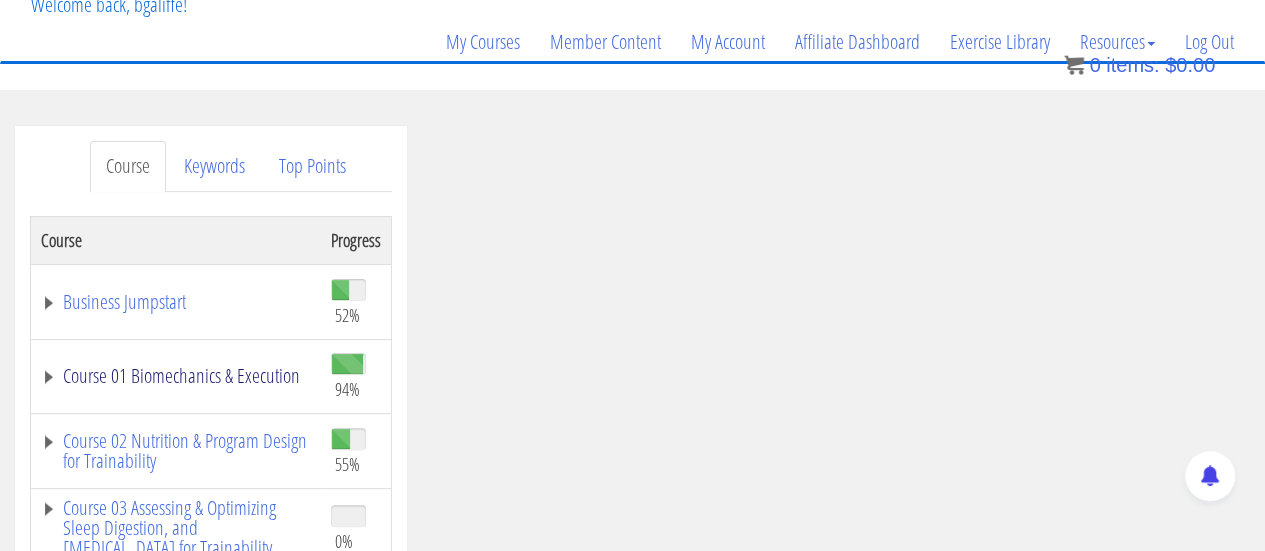 click on "Course 01 Biomechanics & Execution" at bounding box center [176, 376] 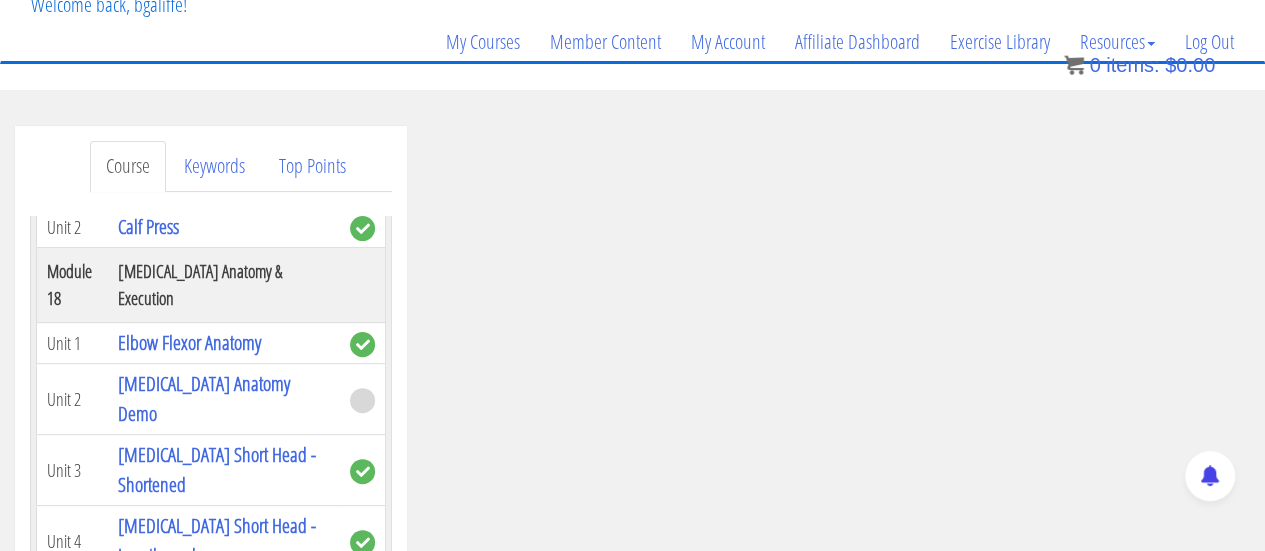 scroll, scrollTop: 6942, scrollLeft: 0, axis: vertical 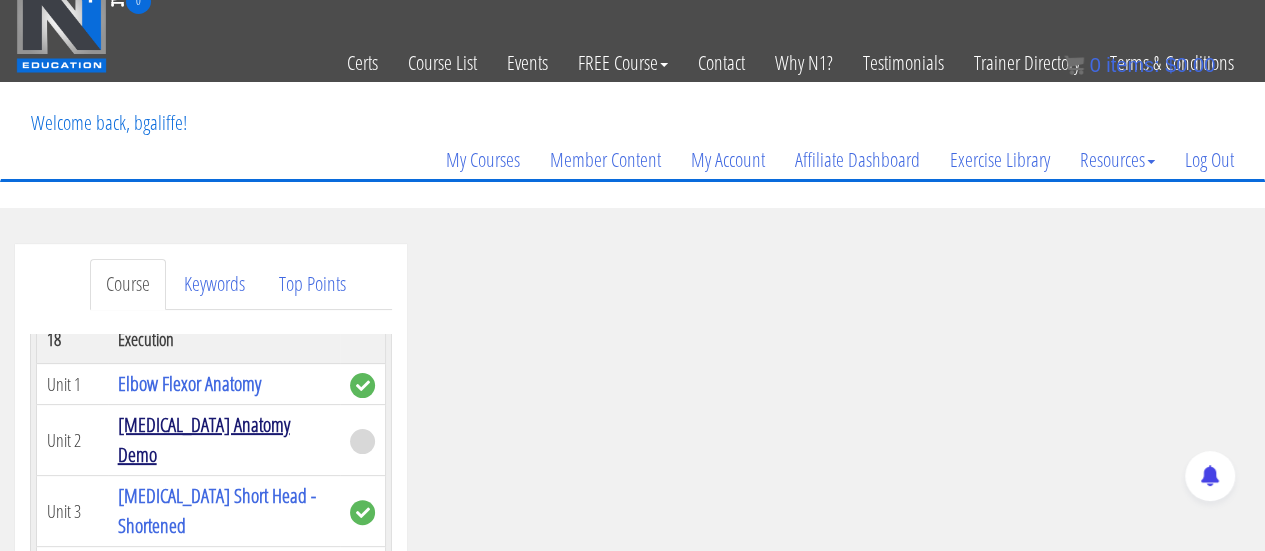 click on "[MEDICAL_DATA] Anatomy Demo" at bounding box center [204, 439] 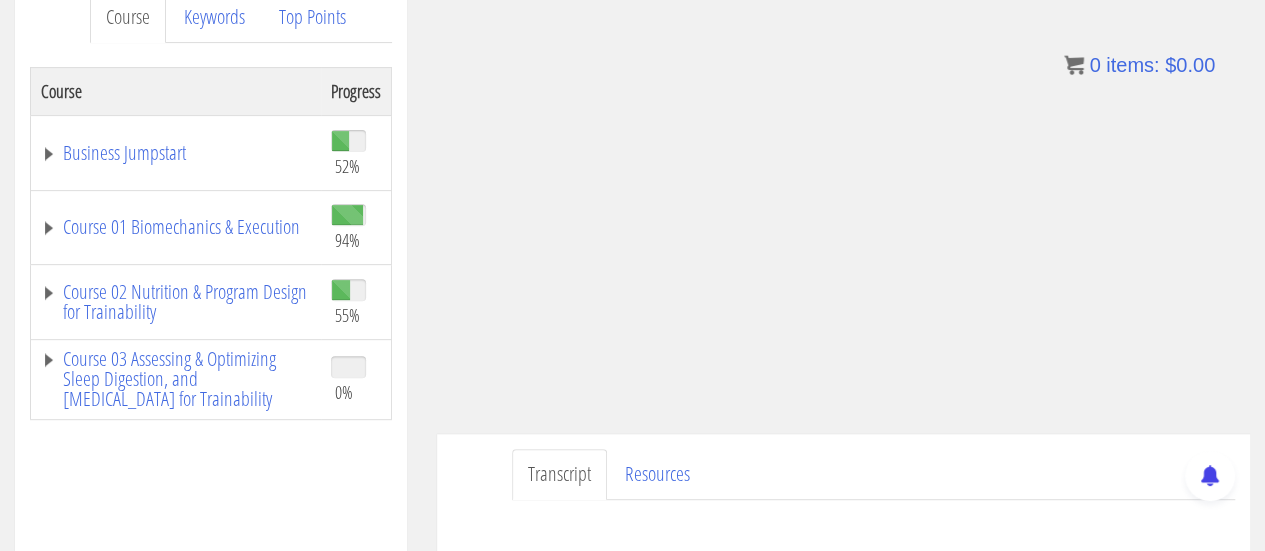 scroll, scrollTop: 274, scrollLeft: 0, axis: vertical 